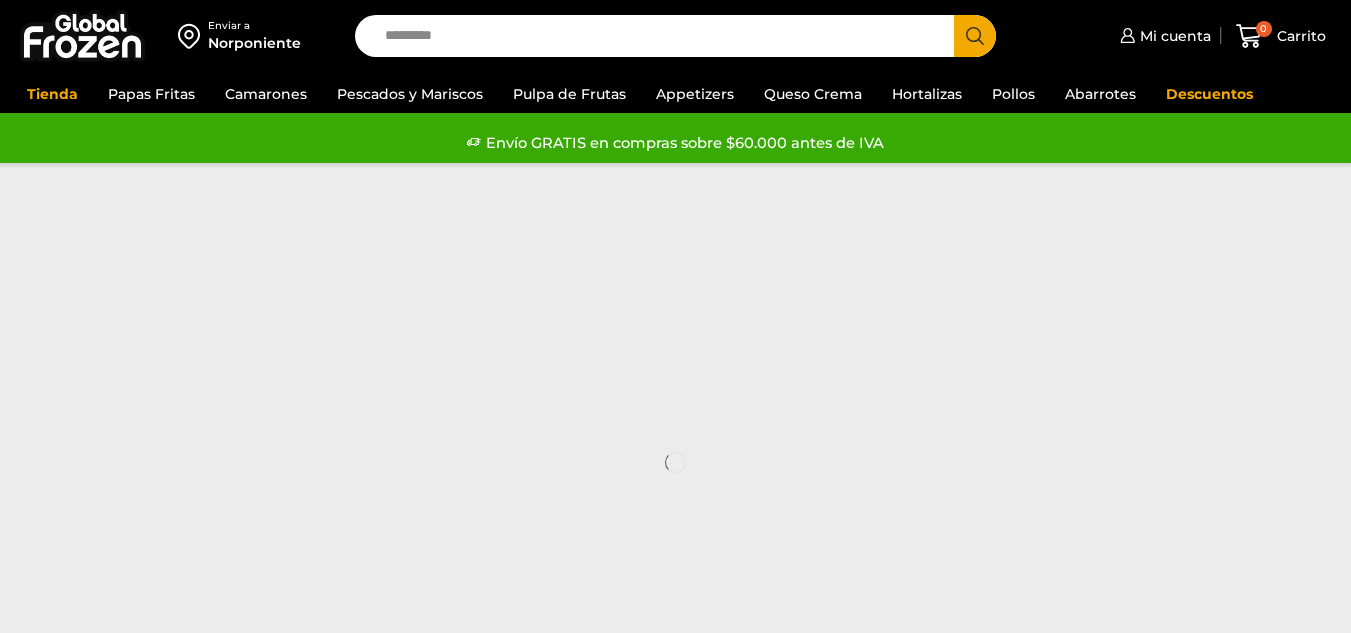 scroll, scrollTop: 0, scrollLeft: 0, axis: both 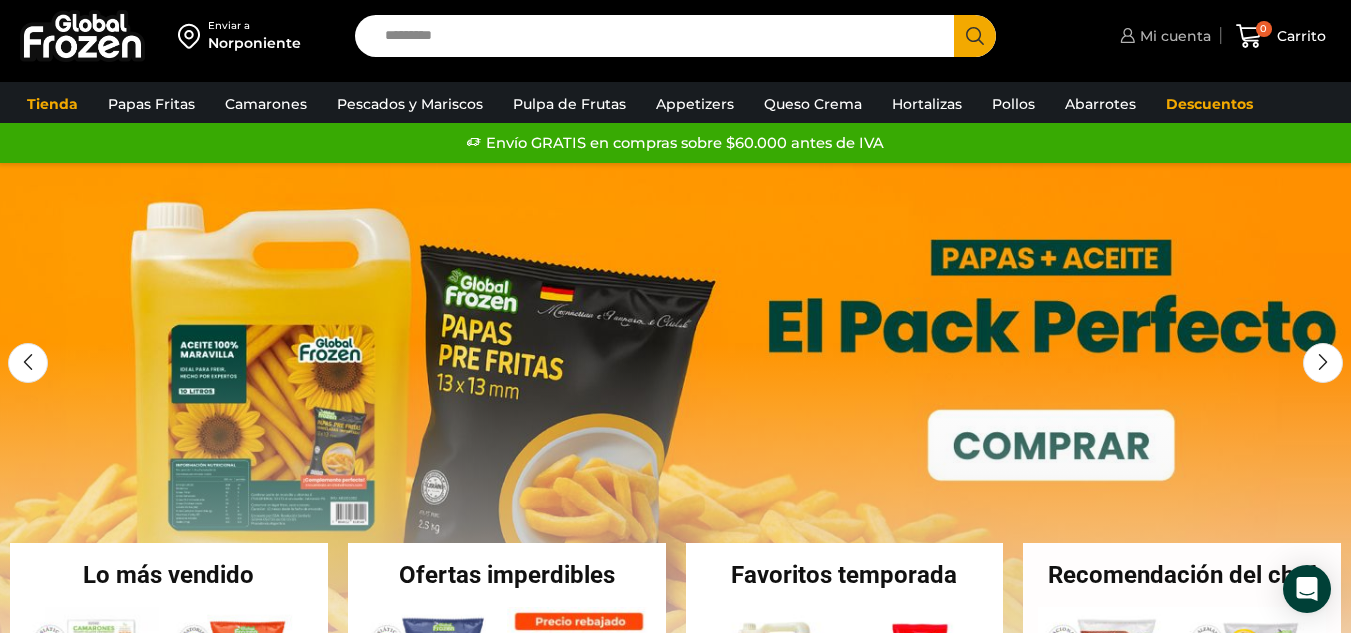 click on "Mi cuenta" at bounding box center [1173, 36] 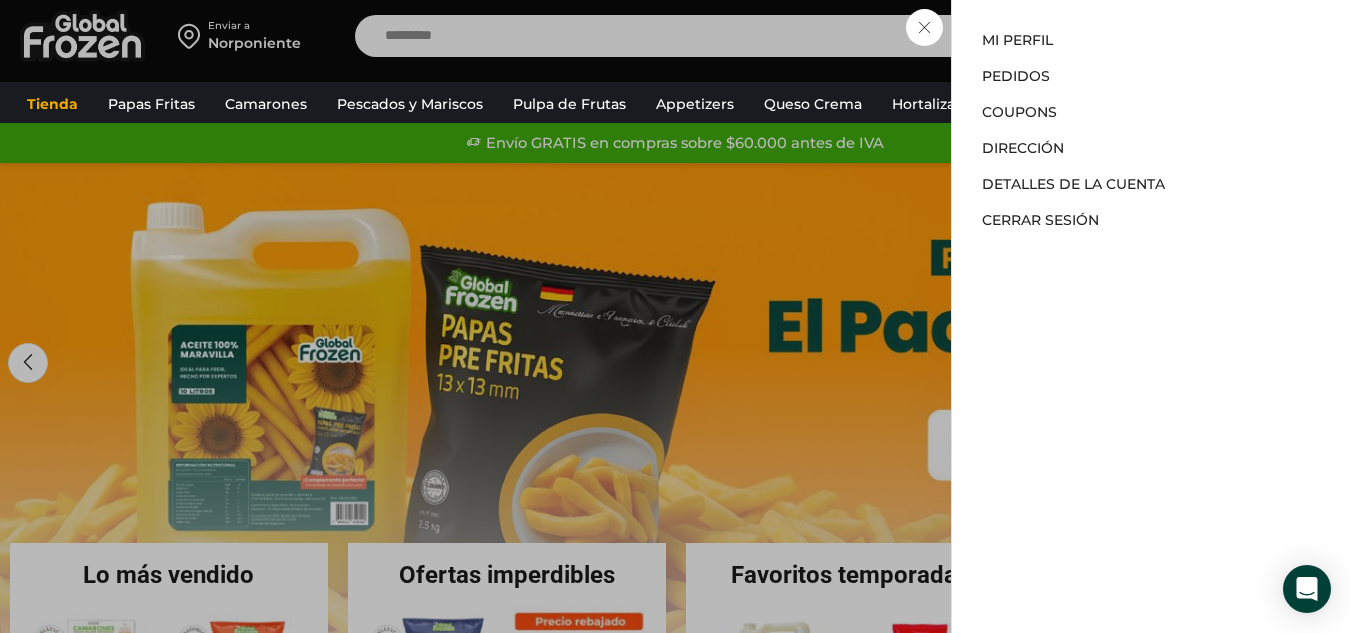 click on "Mi cuenta
Mi cuenta
Mi perfil
Pedidos
Descargas
Coupons
Dirección
Detalles de la cuenta
Cerrar sesión" at bounding box center [1163, 36] 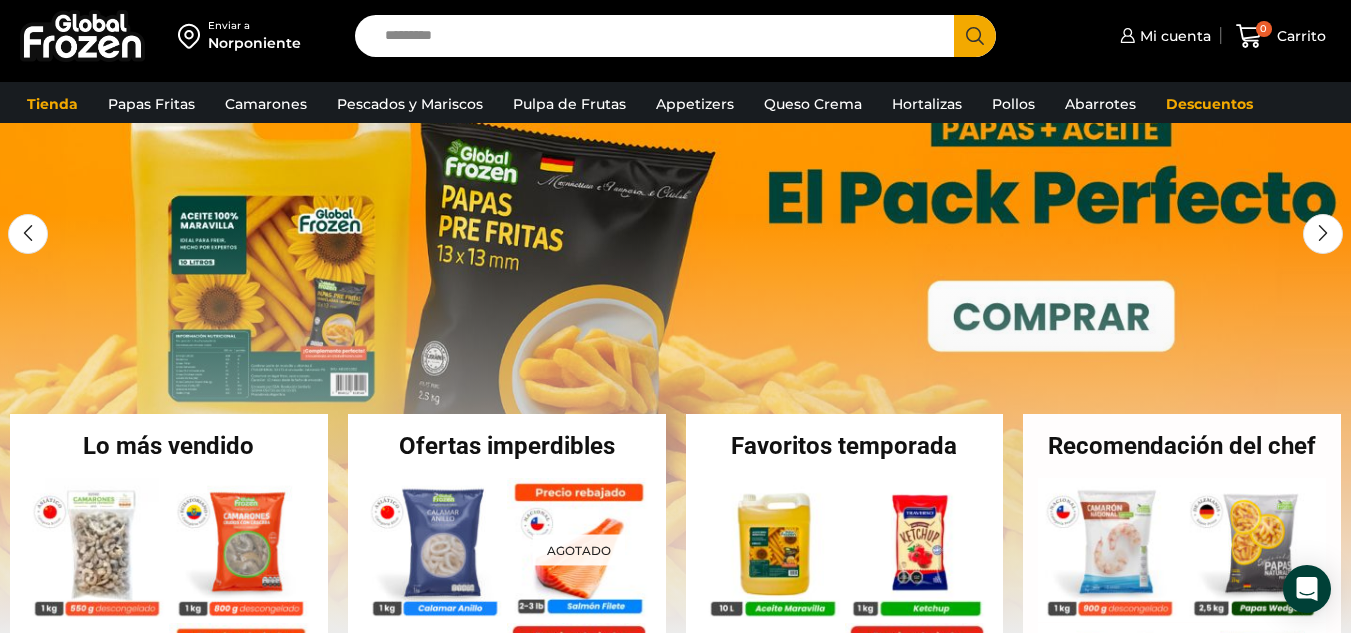 scroll, scrollTop: 0, scrollLeft: 0, axis: both 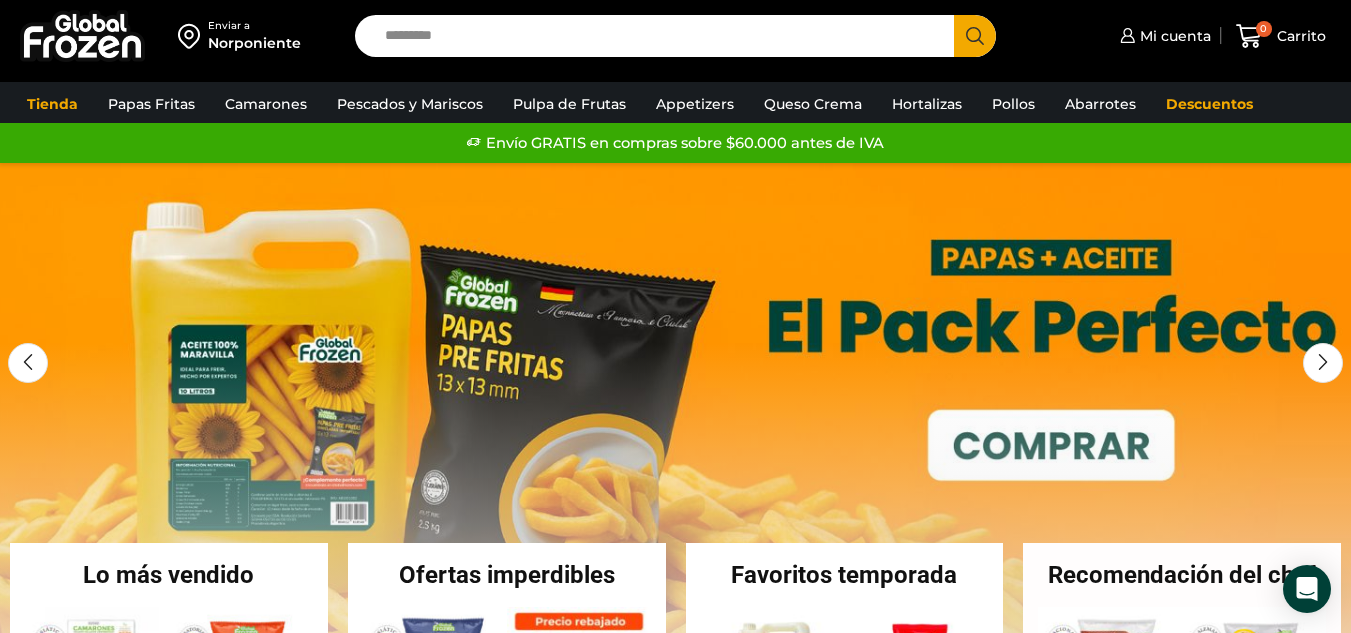 click on "Search input" at bounding box center [659, 36] 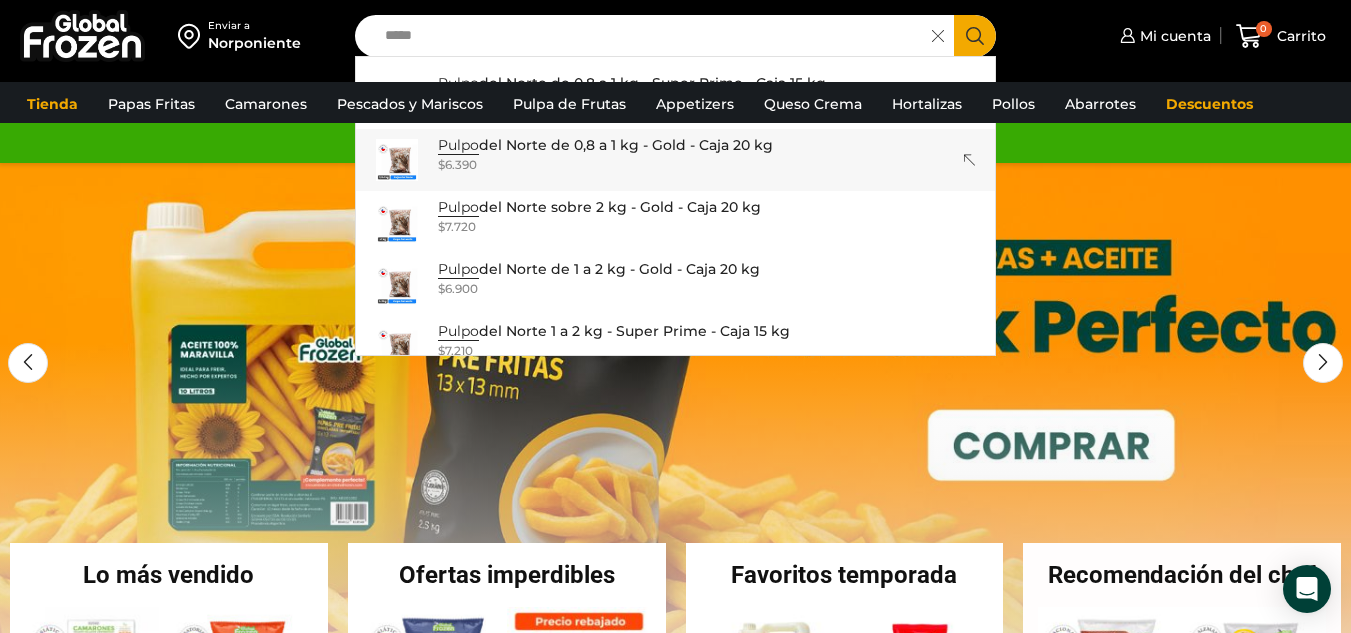 click at bounding box center [397, 160] 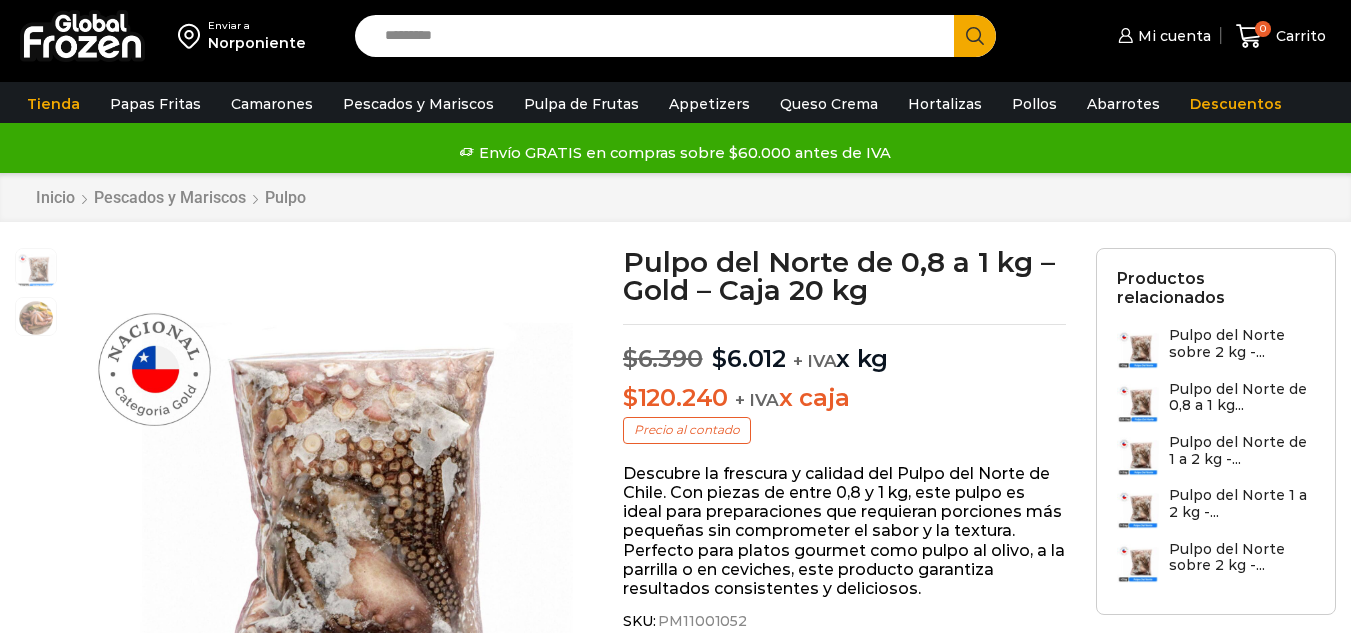 scroll, scrollTop: 1, scrollLeft: 0, axis: vertical 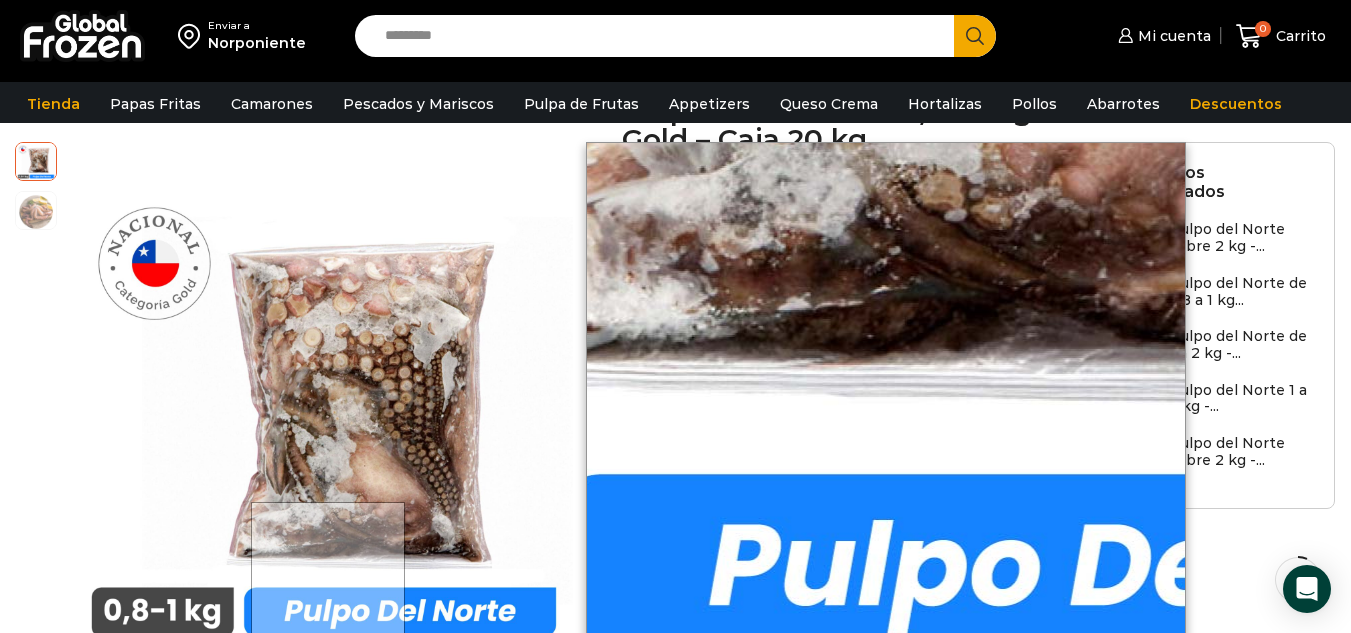 drag, startPoint x: 279, startPoint y: 580, endPoint x: 402, endPoint y: 567, distance: 123.68508 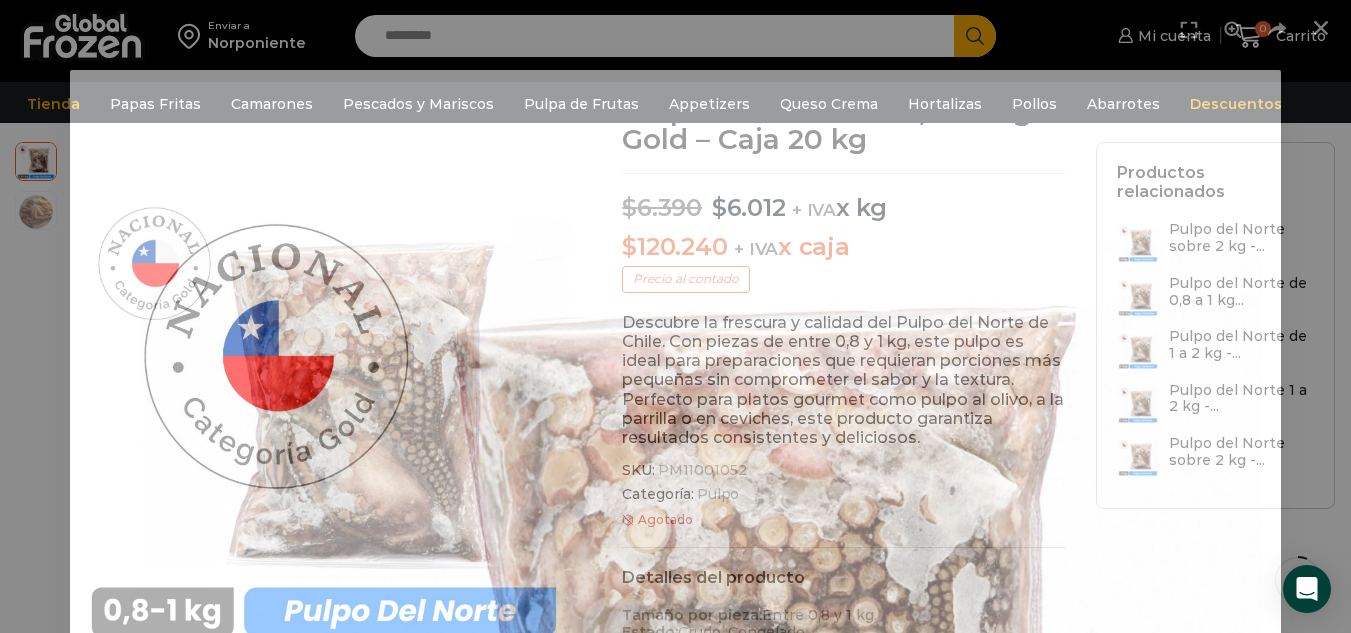 click at bounding box center (675, 675) 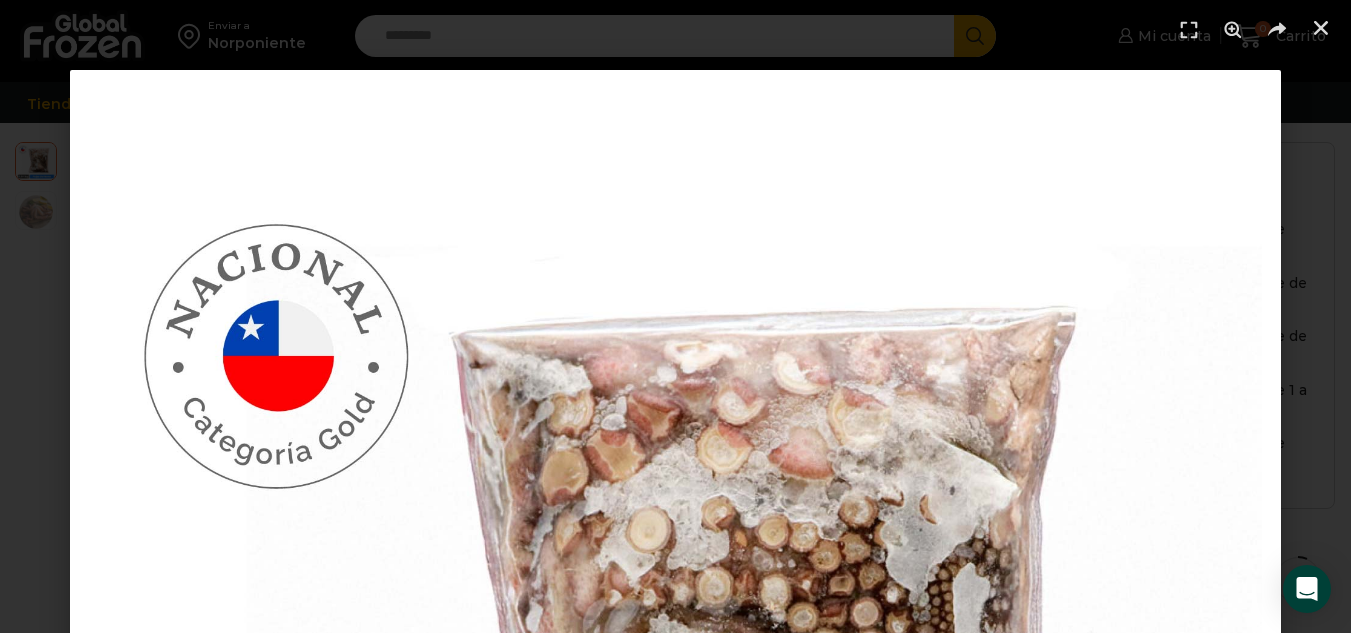 click at bounding box center [675, 675] 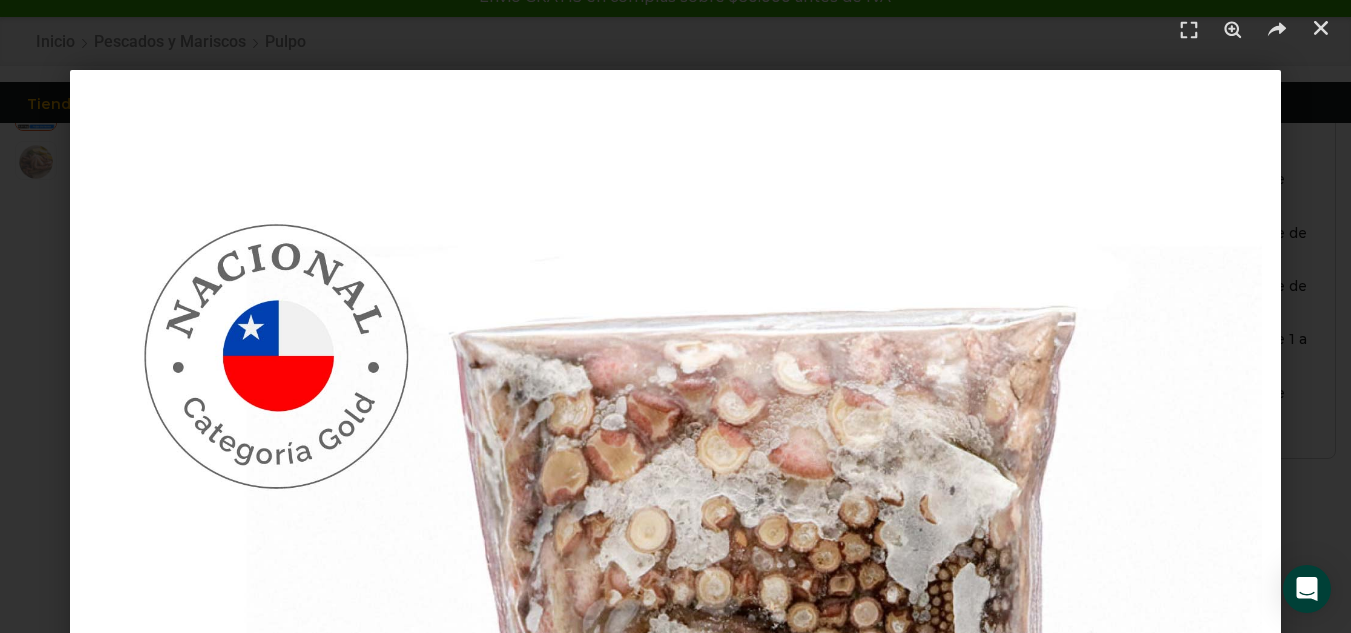 scroll, scrollTop: 0, scrollLeft: 0, axis: both 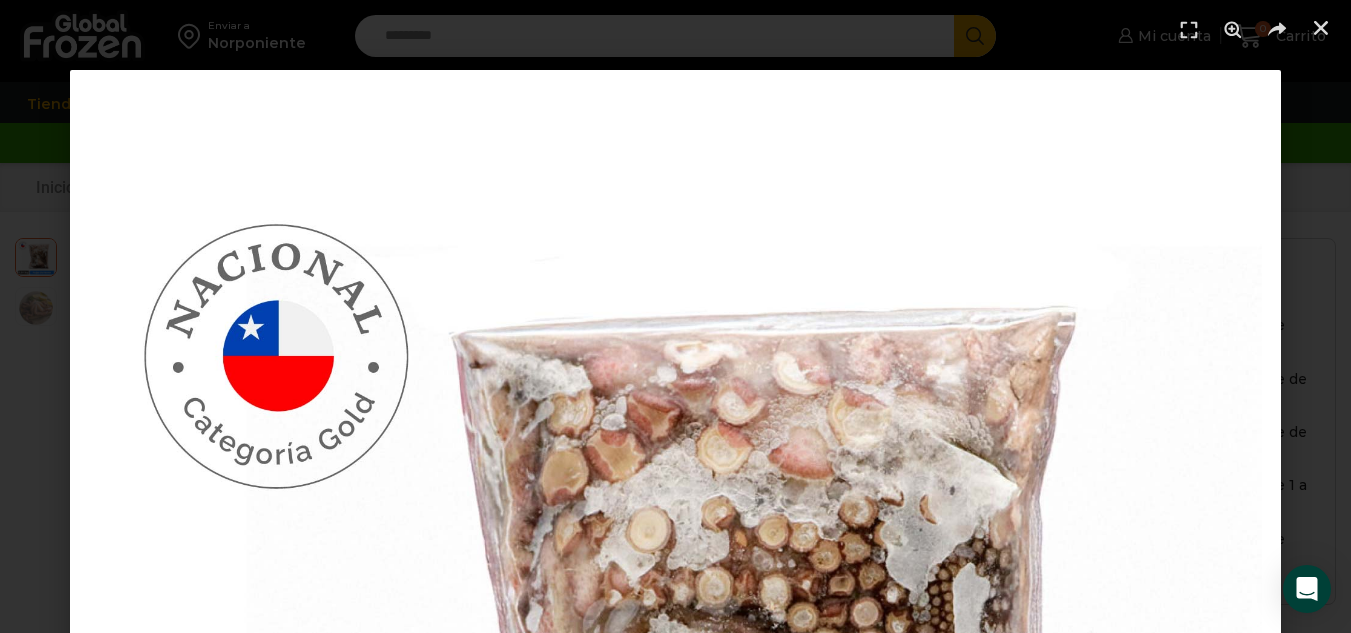 click at bounding box center (675, 675) 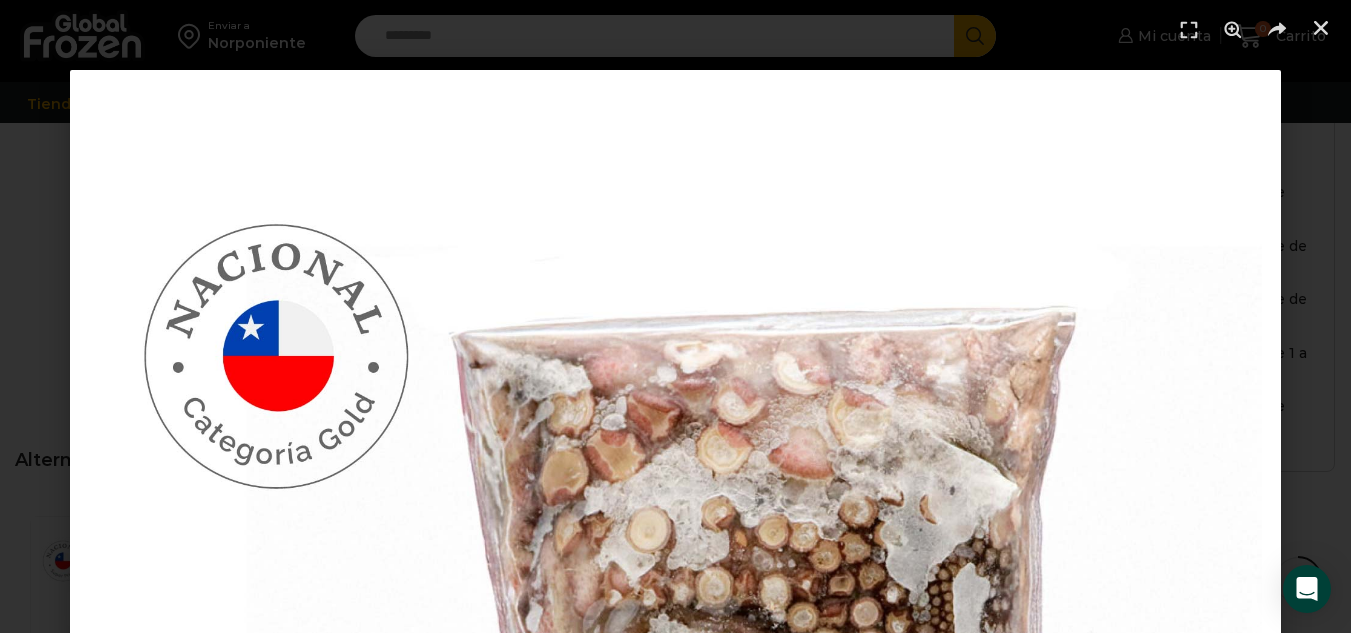 scroll, scrollTop: 1119, scrollLeft: 0, axis: vertical 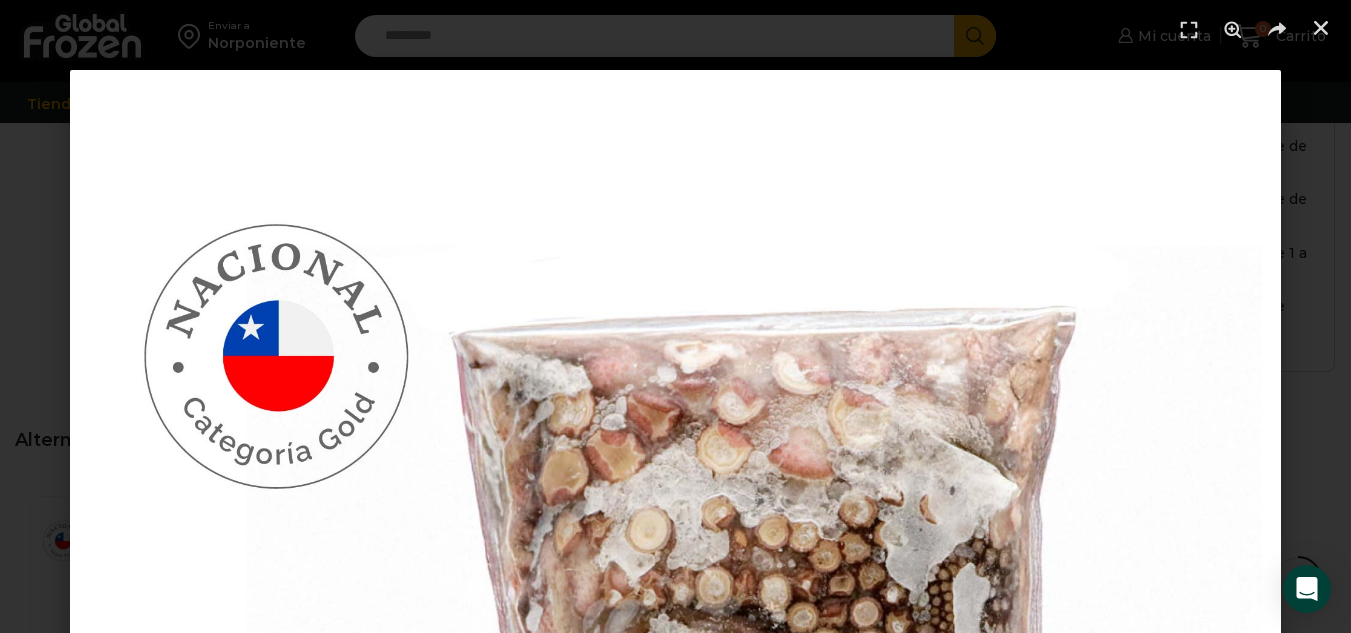 click at bounding box center (675, 675) 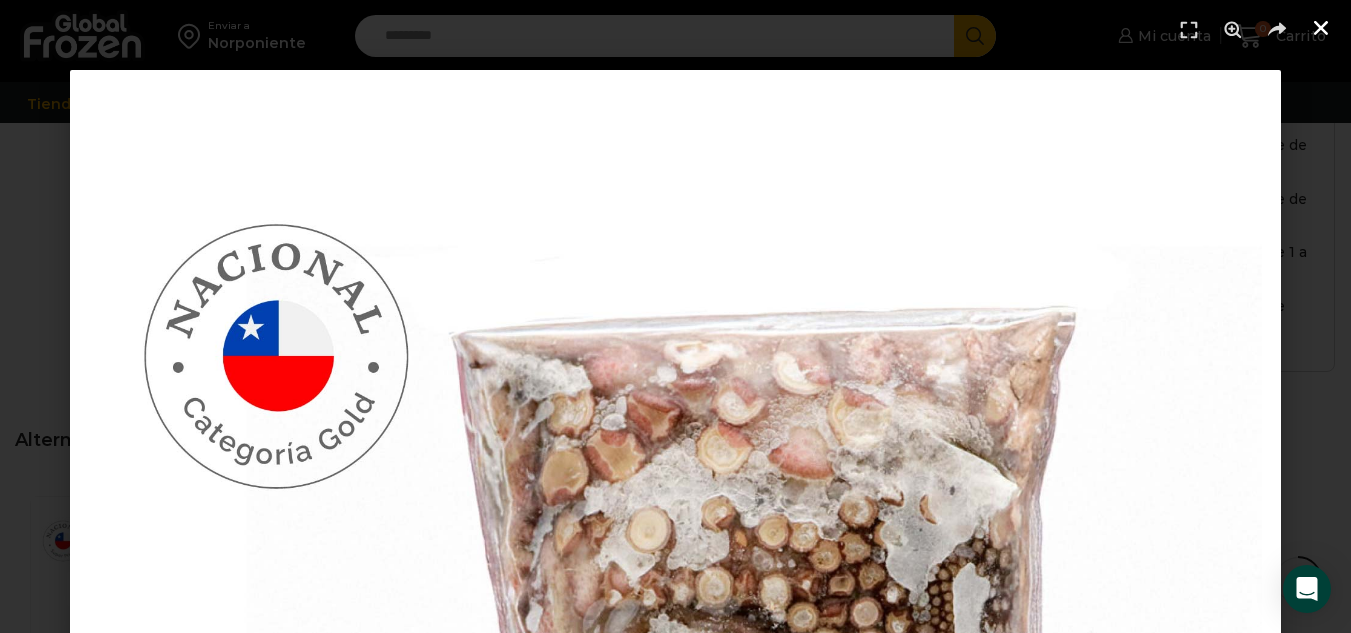 click 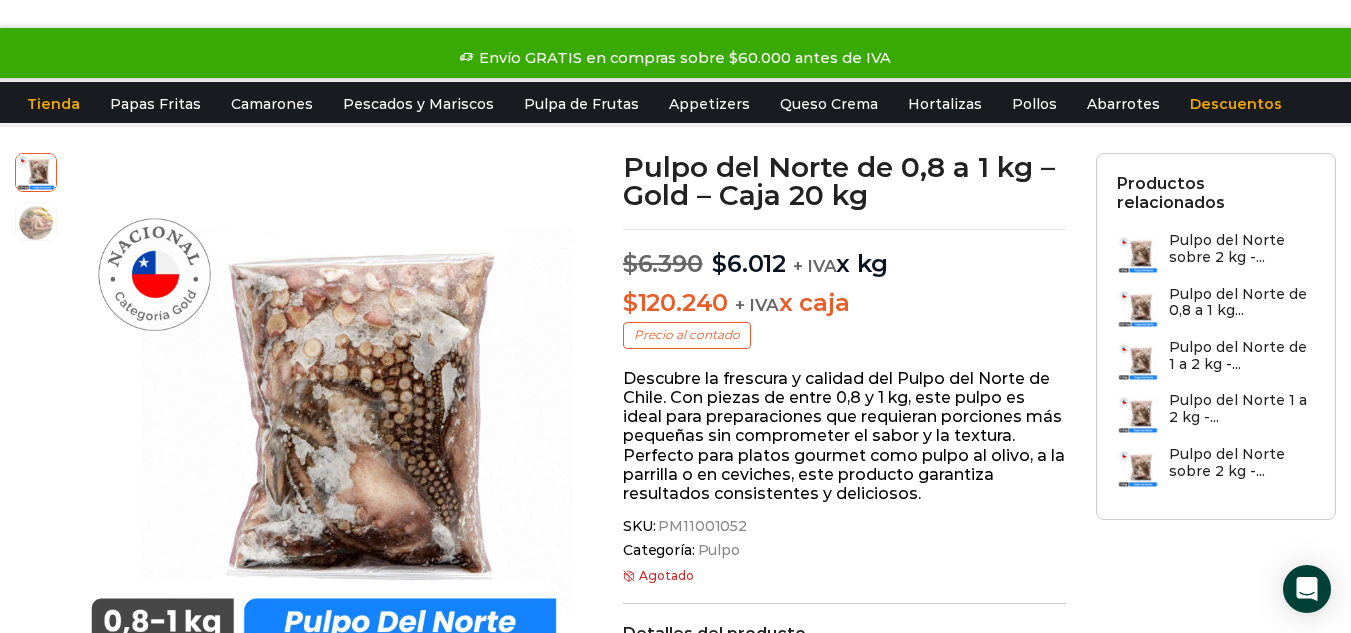 scroll, scrollTop: 0, scrollLeft: 0, axis: both 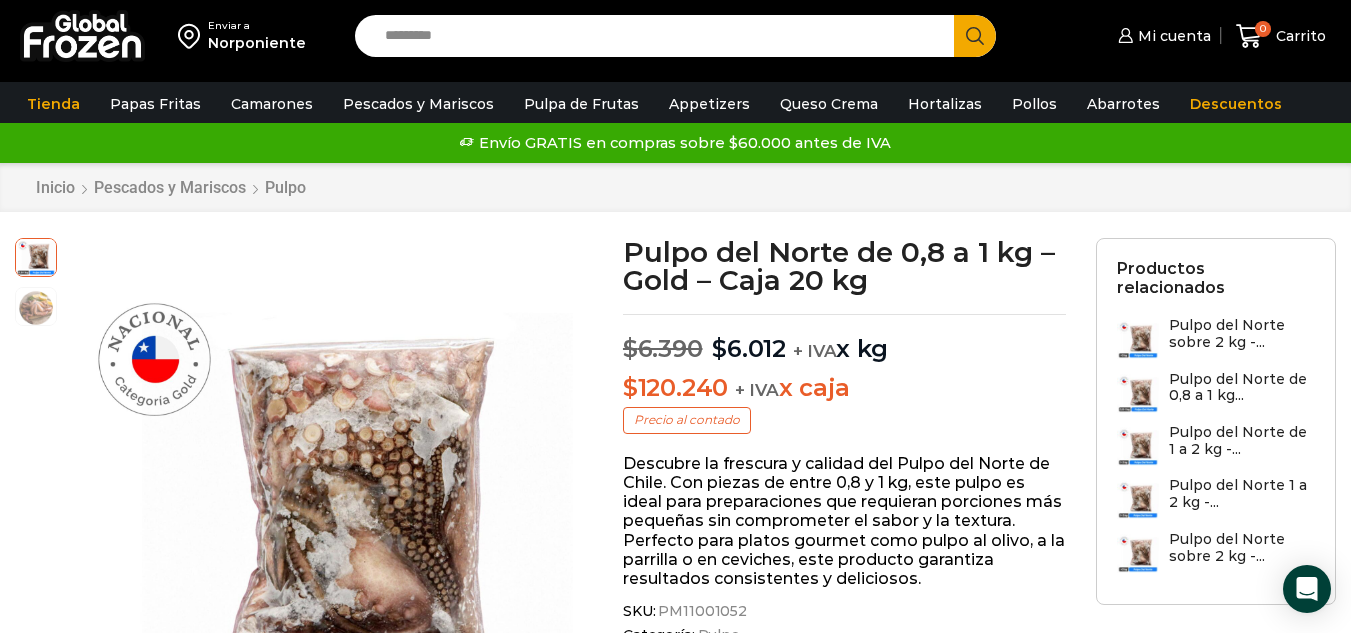 click on "Pulpo del Norte 1 a 2 kg -..." at bounding box center [1242, 494] 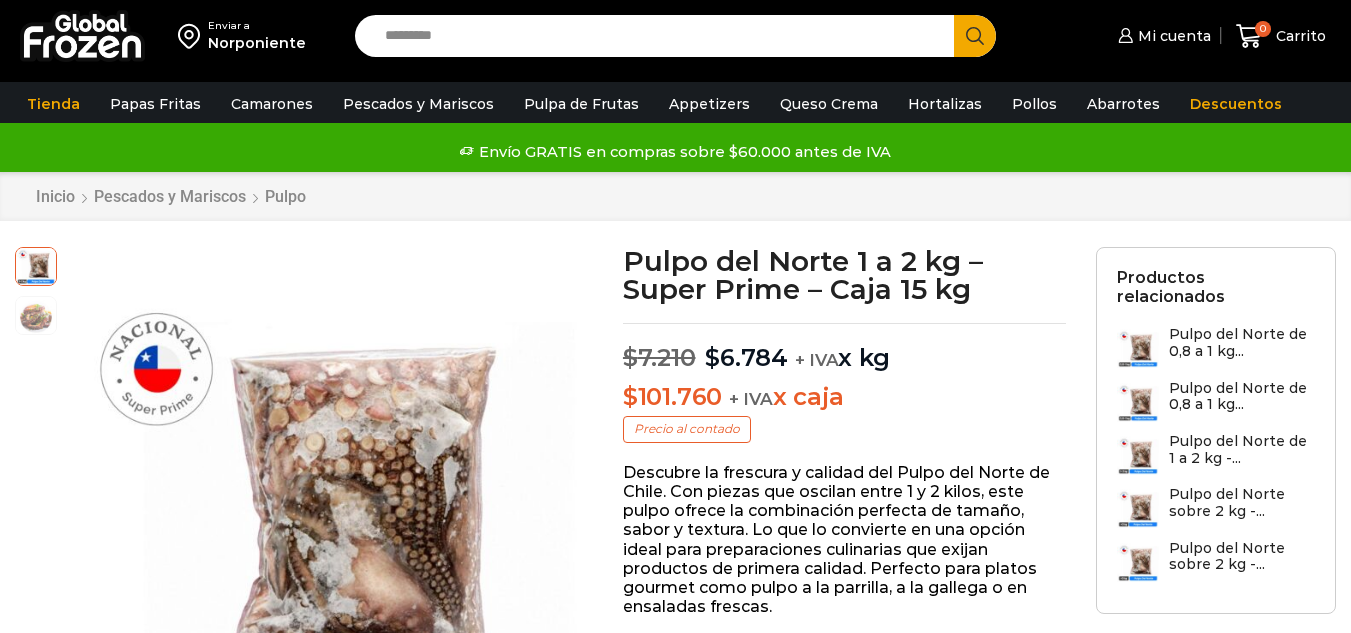 scroll, scrollTop: 1, scrollLeft: 0, axis: vertical 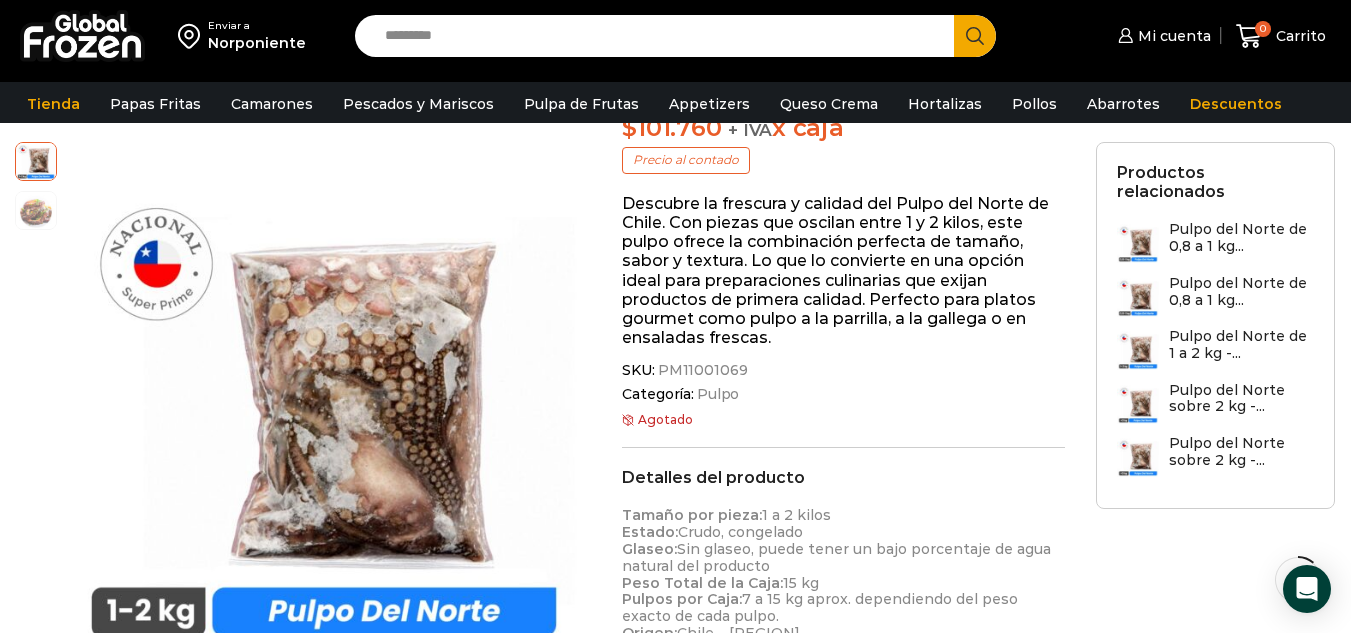 click on "Pulpo del Norte de 0,8 a 1 kg..." at bounding box center (1242, 238) 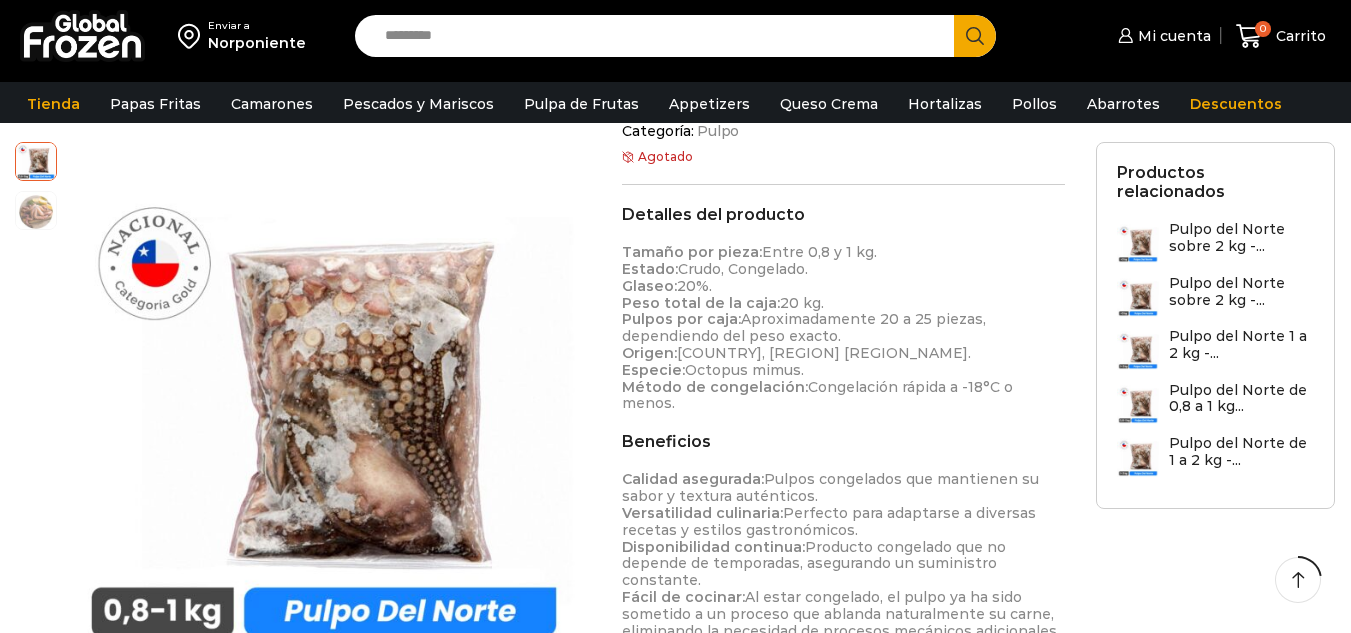 scroll, scrollTop: 0, scrollLeft: 0, axis: both 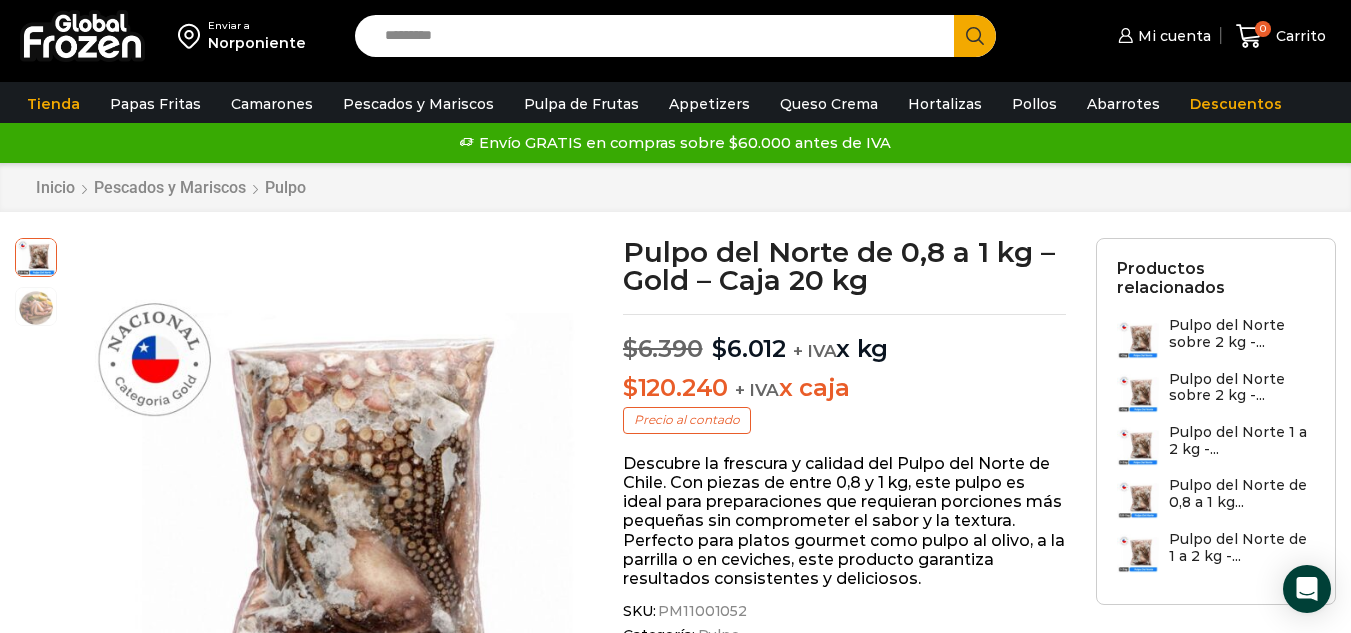drag, startPoint x: 1359, startPoint y: 114, endPoint x: 1334, endPoint y: -32, distance: 148.12495 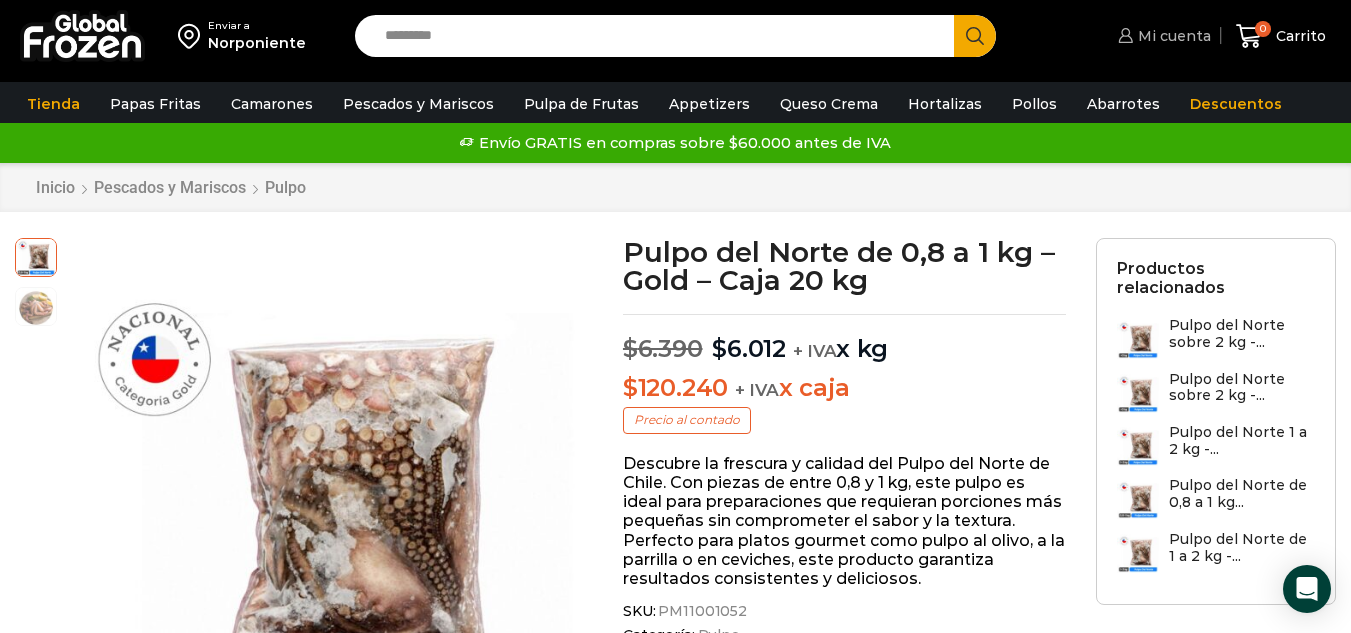 click on "Mi cuenta" at bounding box center (1172, 36) 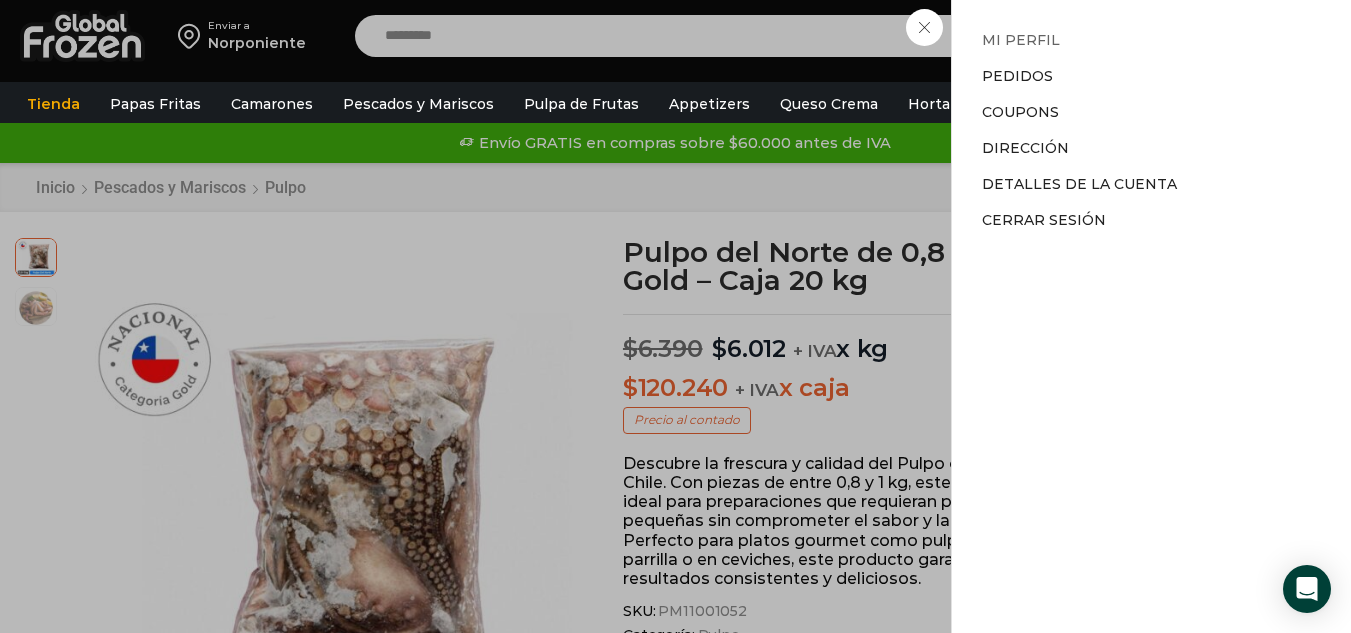 click on "Mi perfil" at bounding box center [1021, 40] 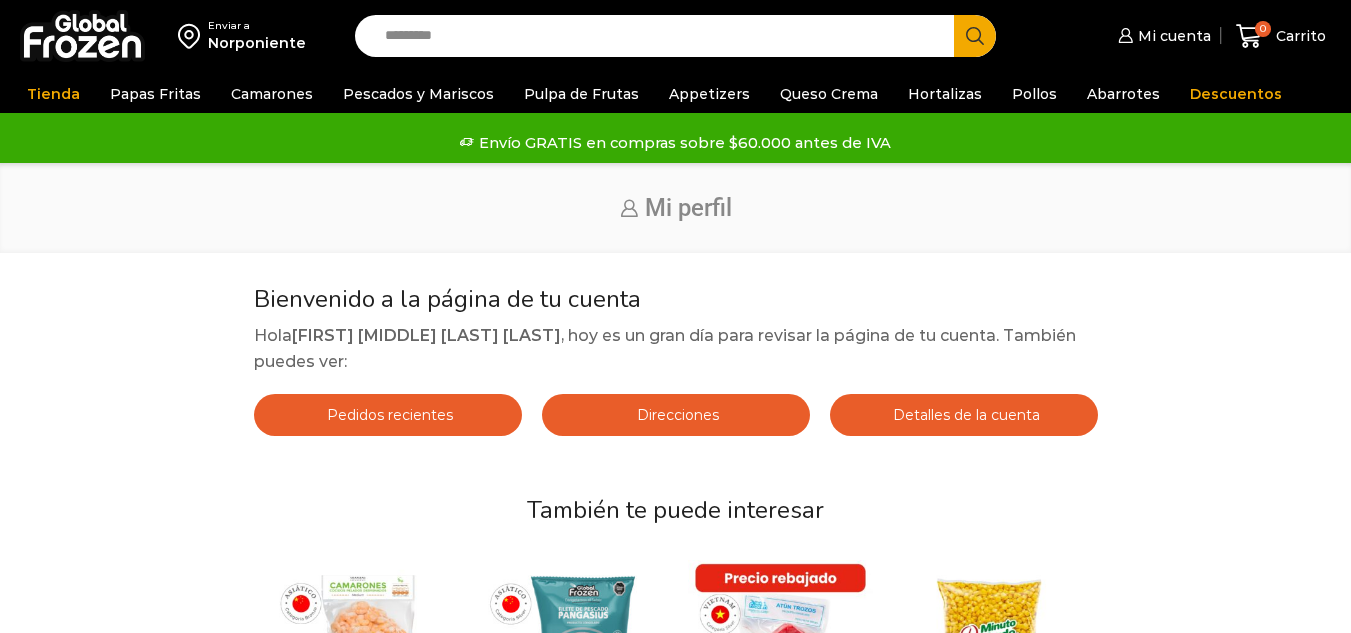 scroll, scrollTop: 0, scrollLeft: 0, axis: both 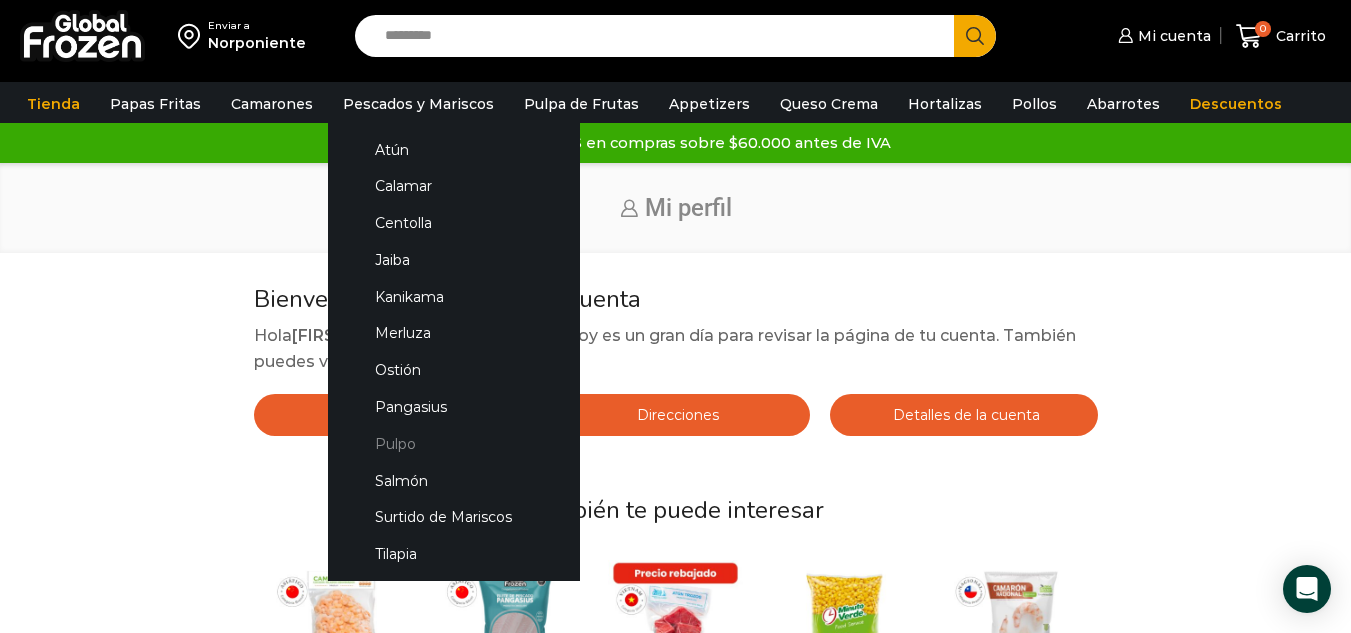 click on "Pulpo" at bounding box center [454, 443] 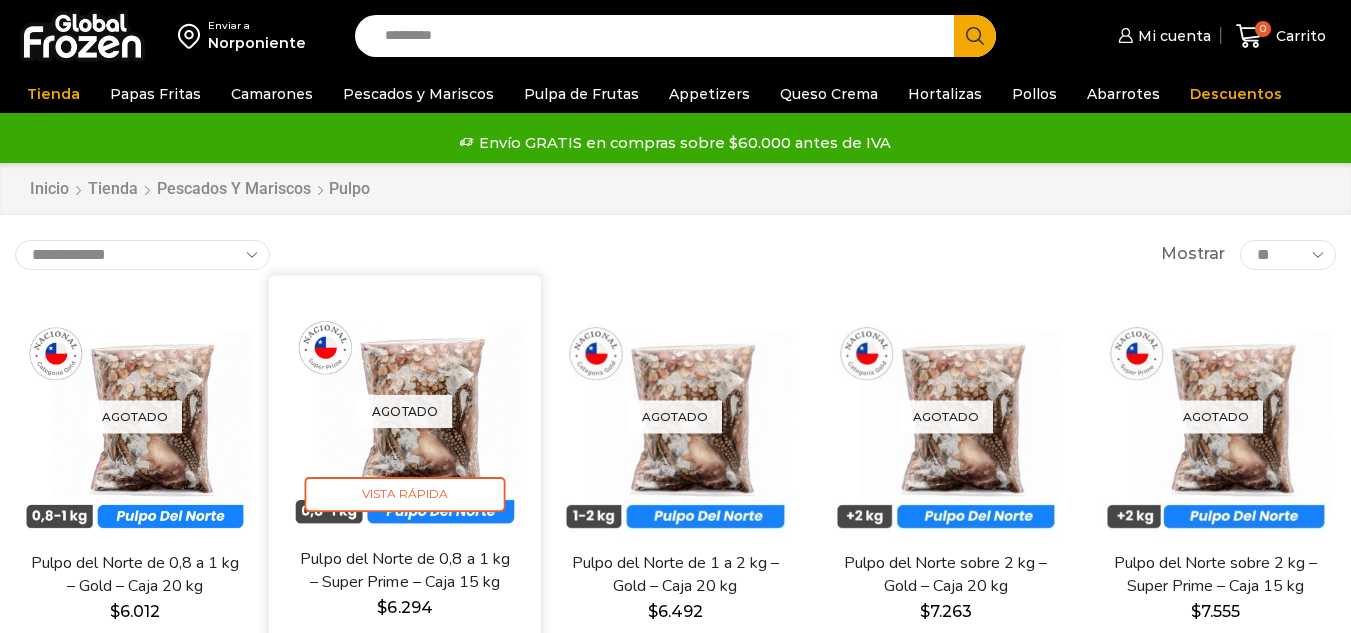 scroll, scrollTop: 0, scrollLeft: 0, axis: both 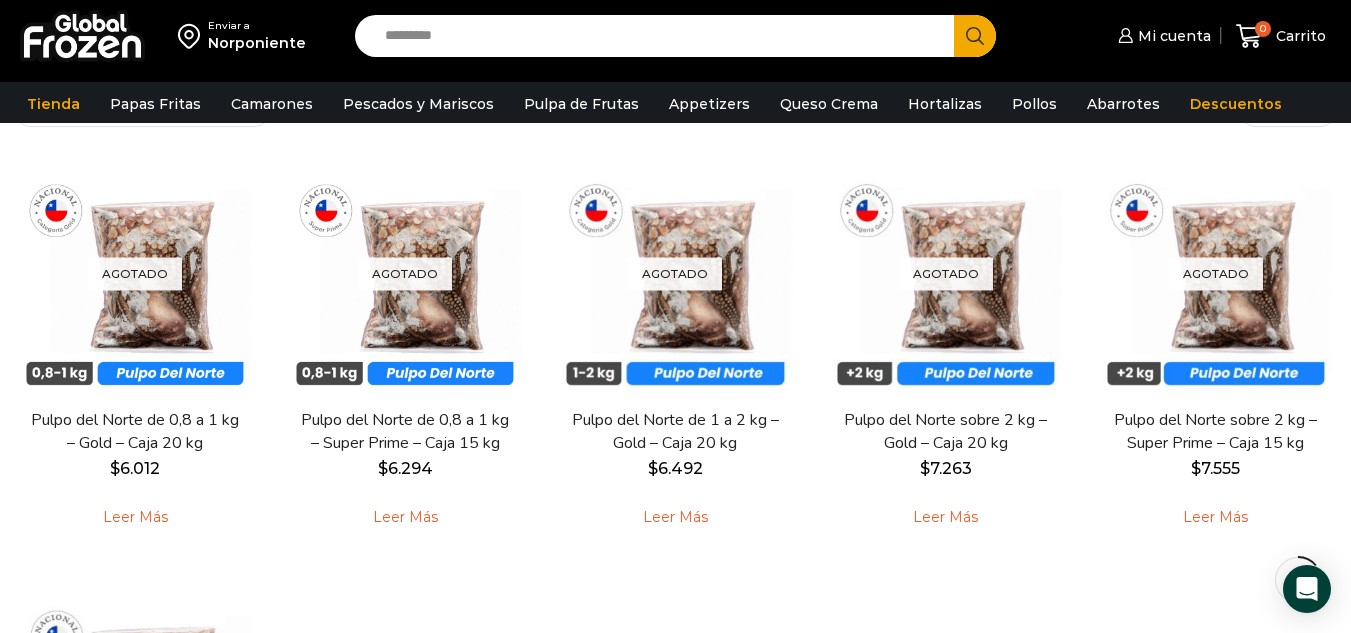 drag, startPoint x: 1356, startPoint y: 80, endPoint x: 1353, endPoint y: 181, distance: 101.04455 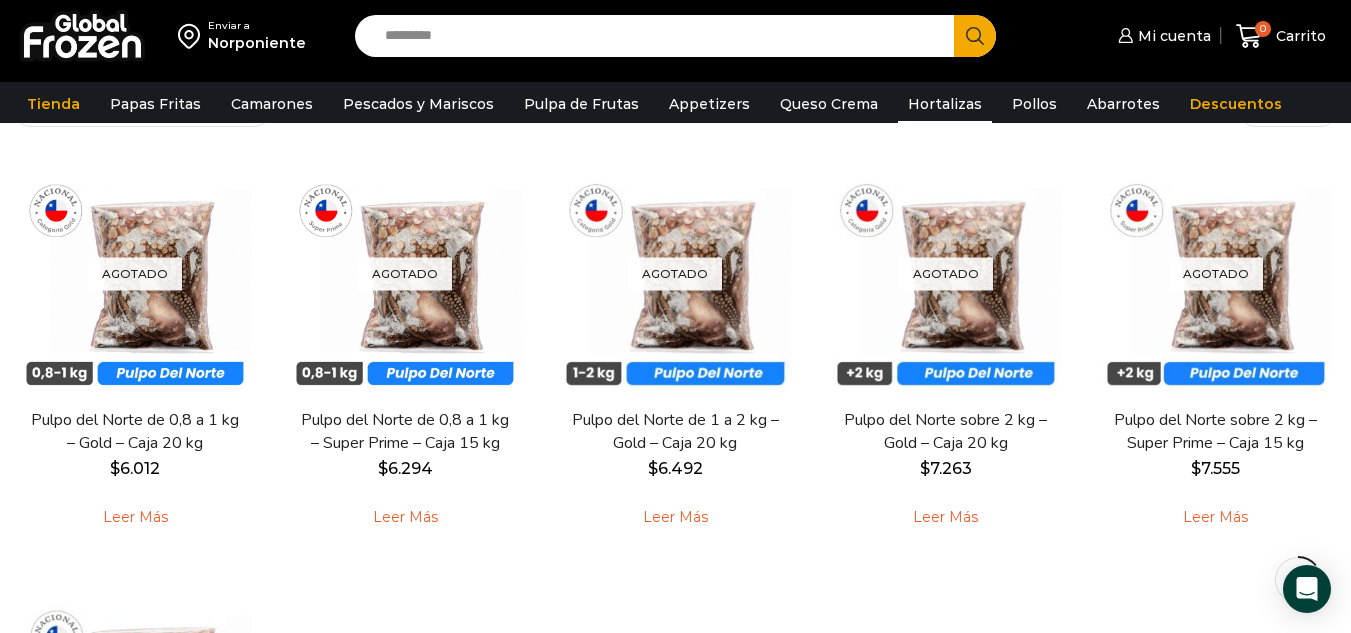 click on "Hortalizas" at bounding box center [945, 104] 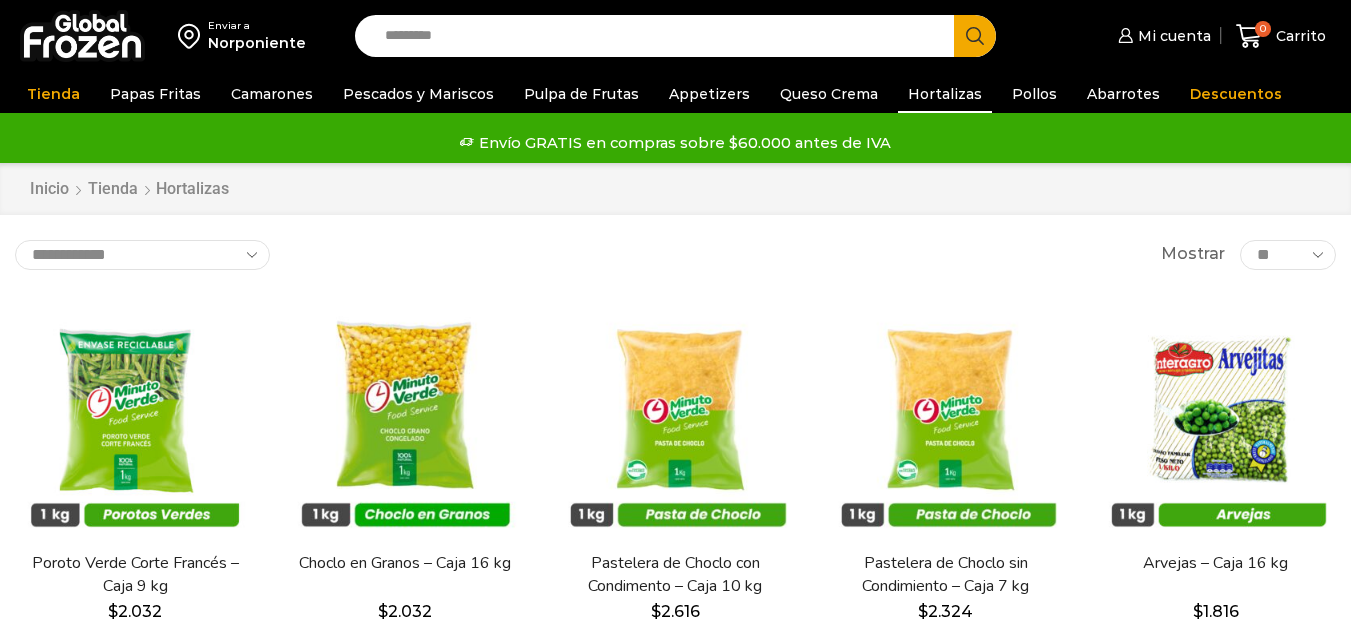 scroll, scrollTop: 0, scrollLeft: 0, axis: both 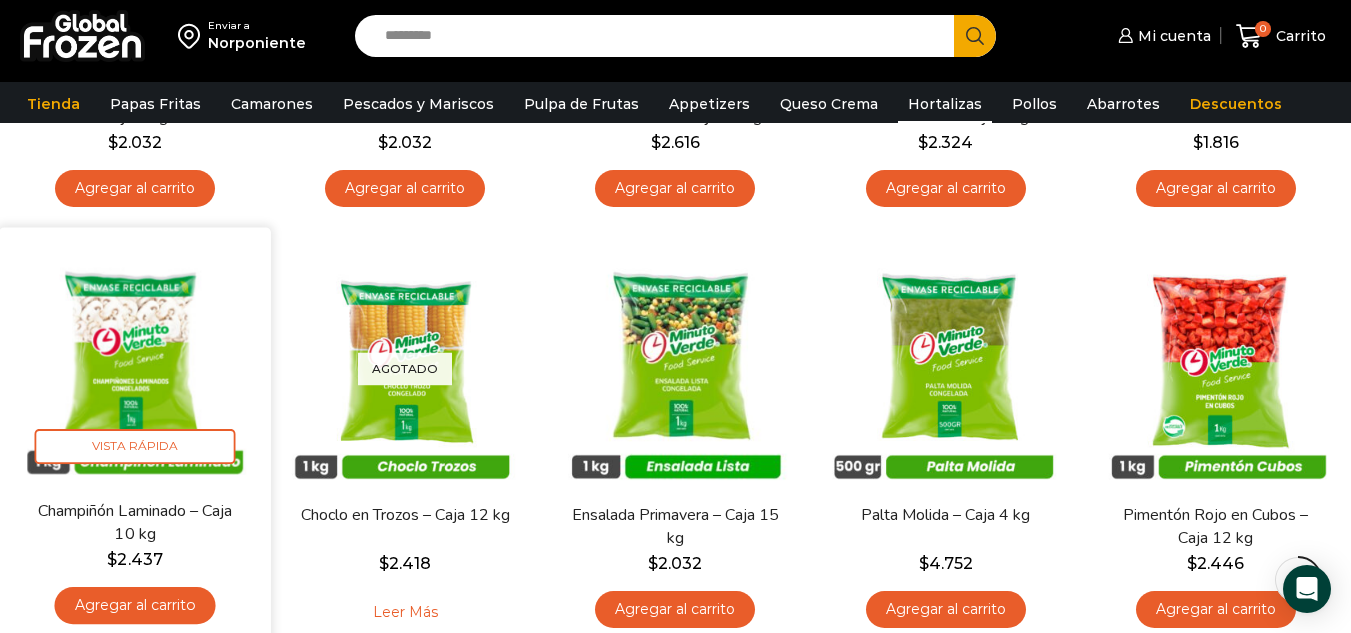click at bounding box center (135, 363) 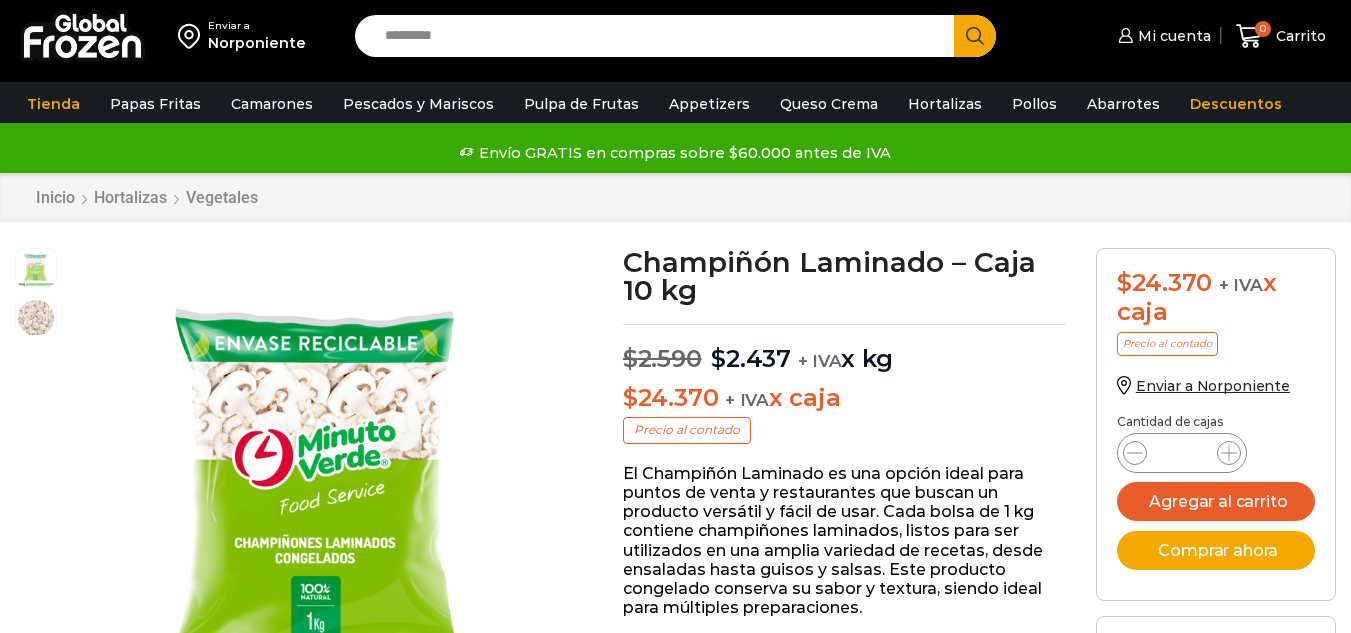 scroll, scrollTop: 1, scrollLeft: 0, axis: vertical 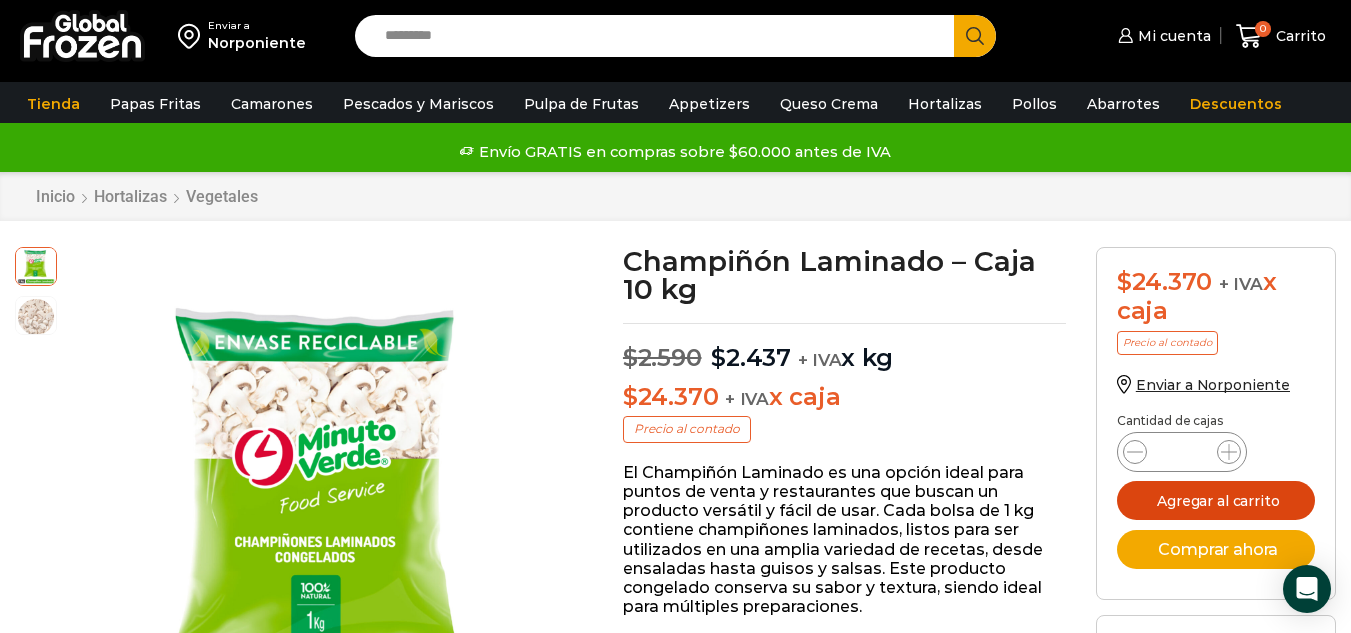 click on "Agregar al carrito" at bounding box center (1216, 500) 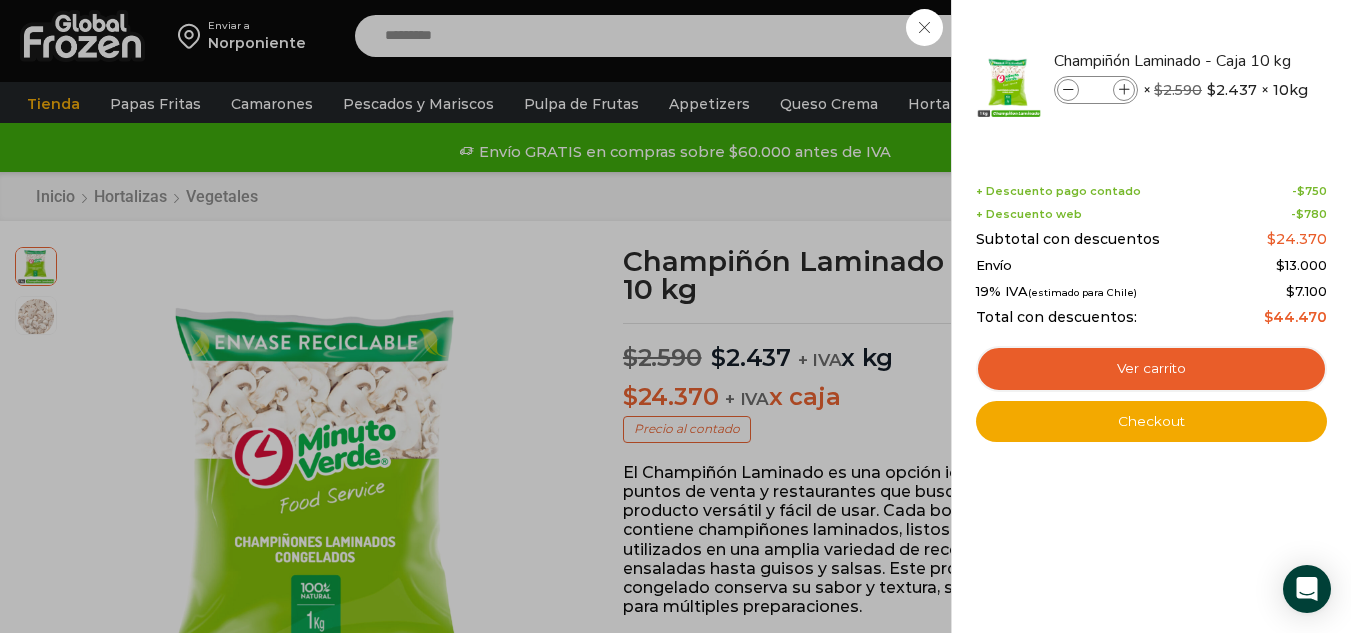 click on "1
Carrito
1
1
Shopping Cart
*" at bounding box center (1281, 36) 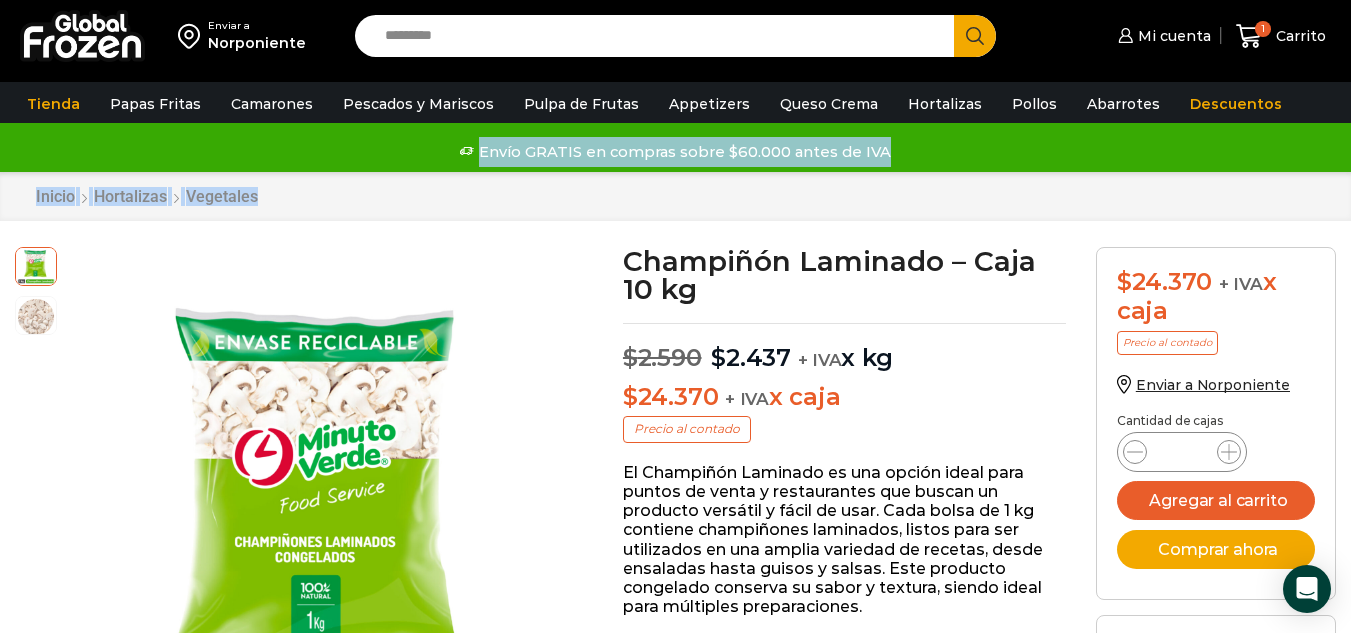 drag, startPoint x: 1350, startPoint y: 108, endPoint x: 1356, endPoint y: 182, distance: 74.24284 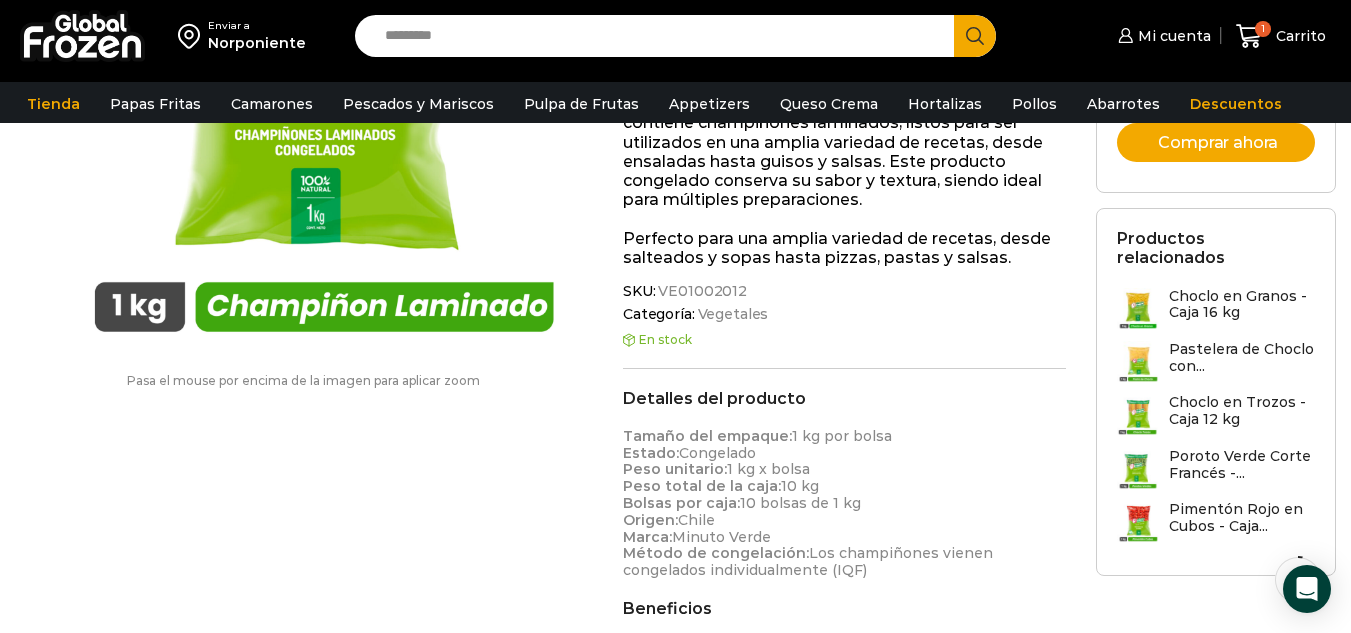 scroll, scrollTop: 0, scrollLeft: 0, axis: both 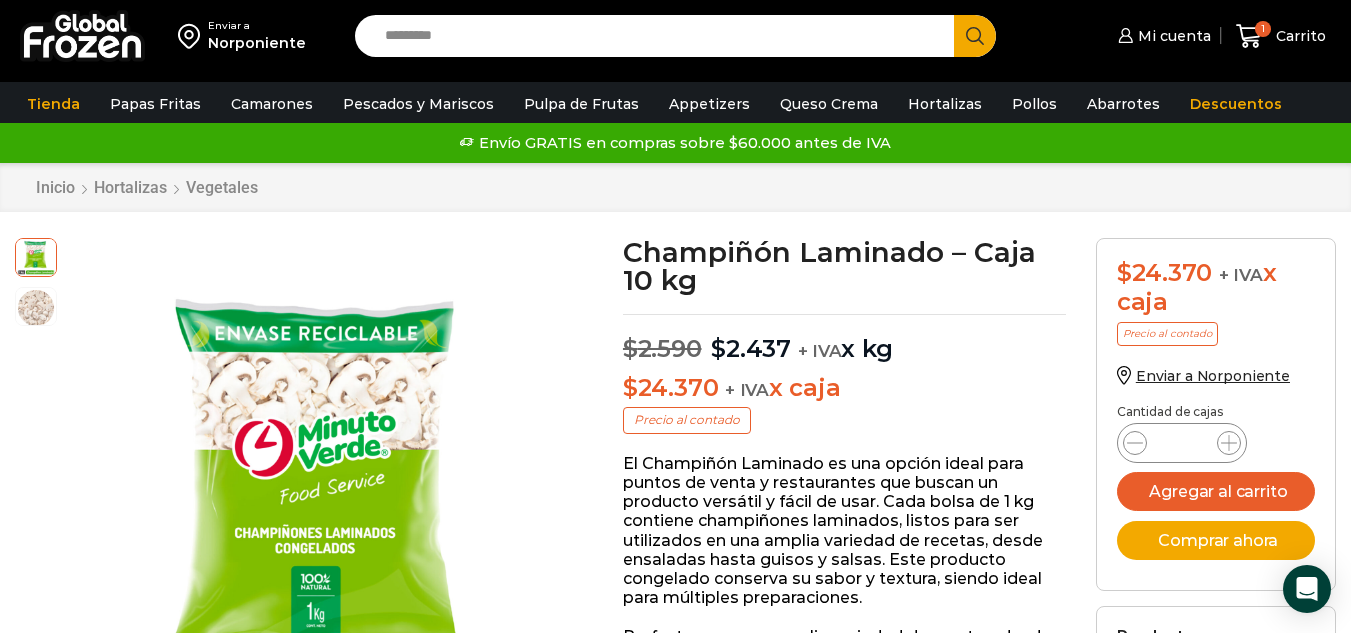 drag, startPoint x: 435, startPoint y: 103, endPoint x: 277, endPoint y: 198, distance: 184.36105 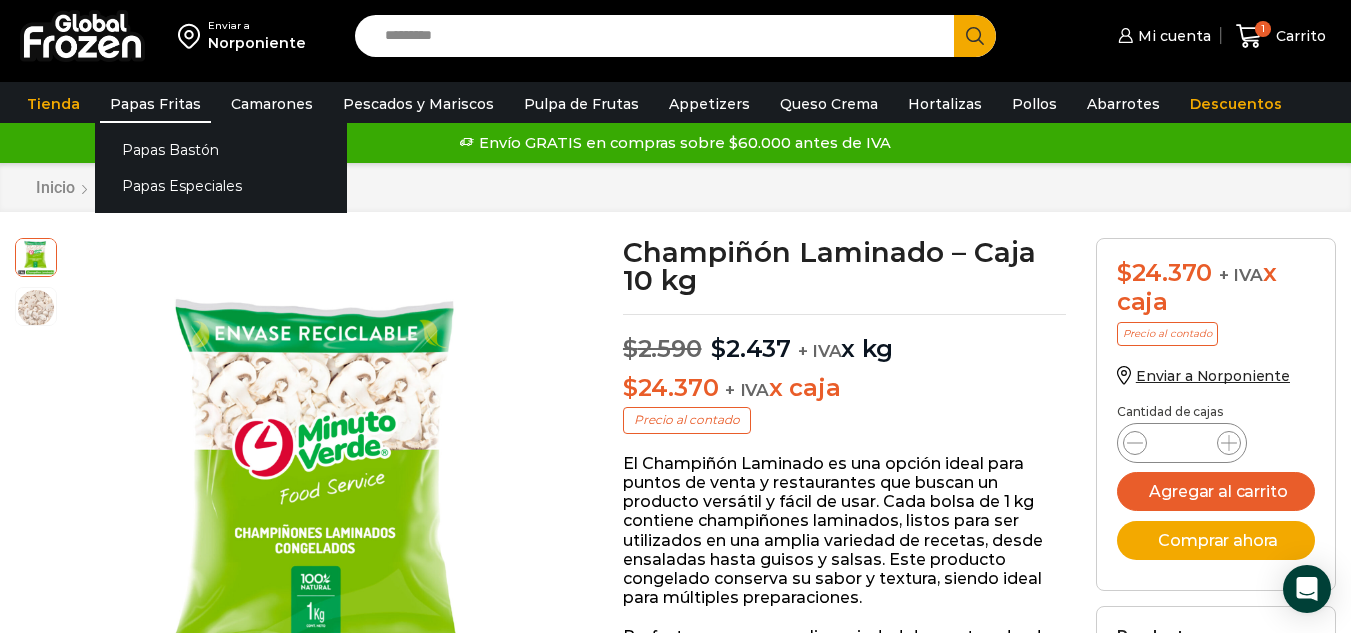click on "Papas Fritas" at bounding box center [155, 104] 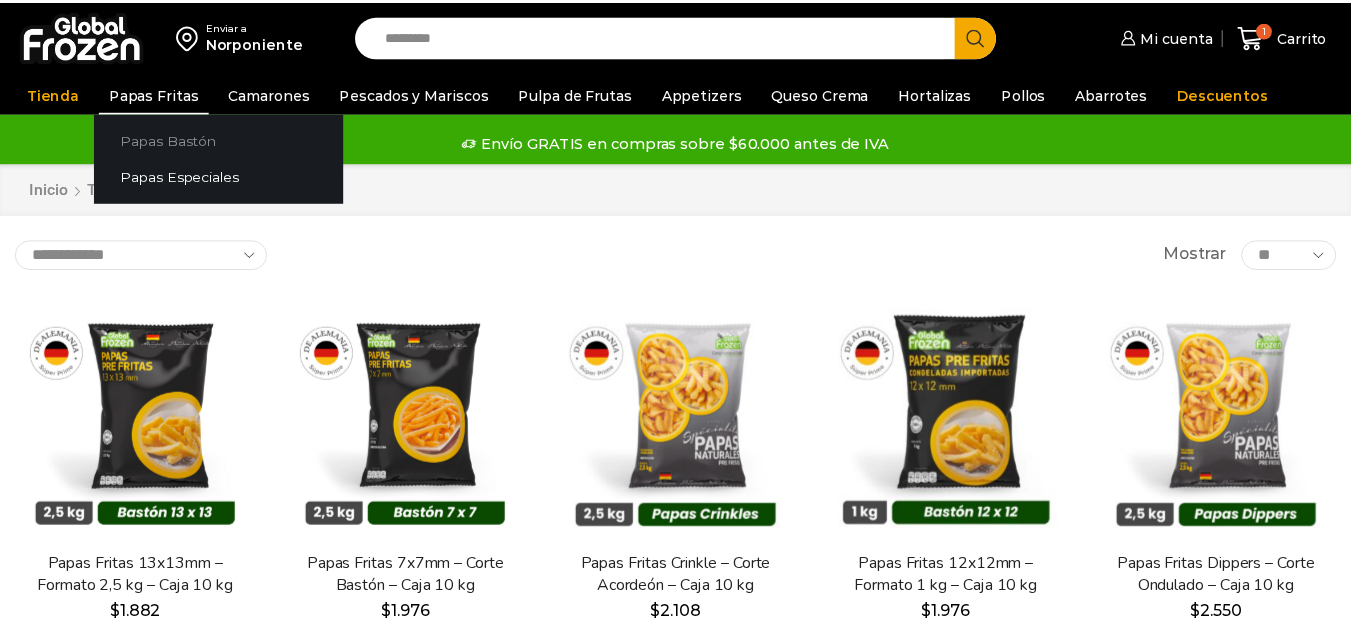scroll, scrollTop: 0, scrollLeft: 0, axis: both 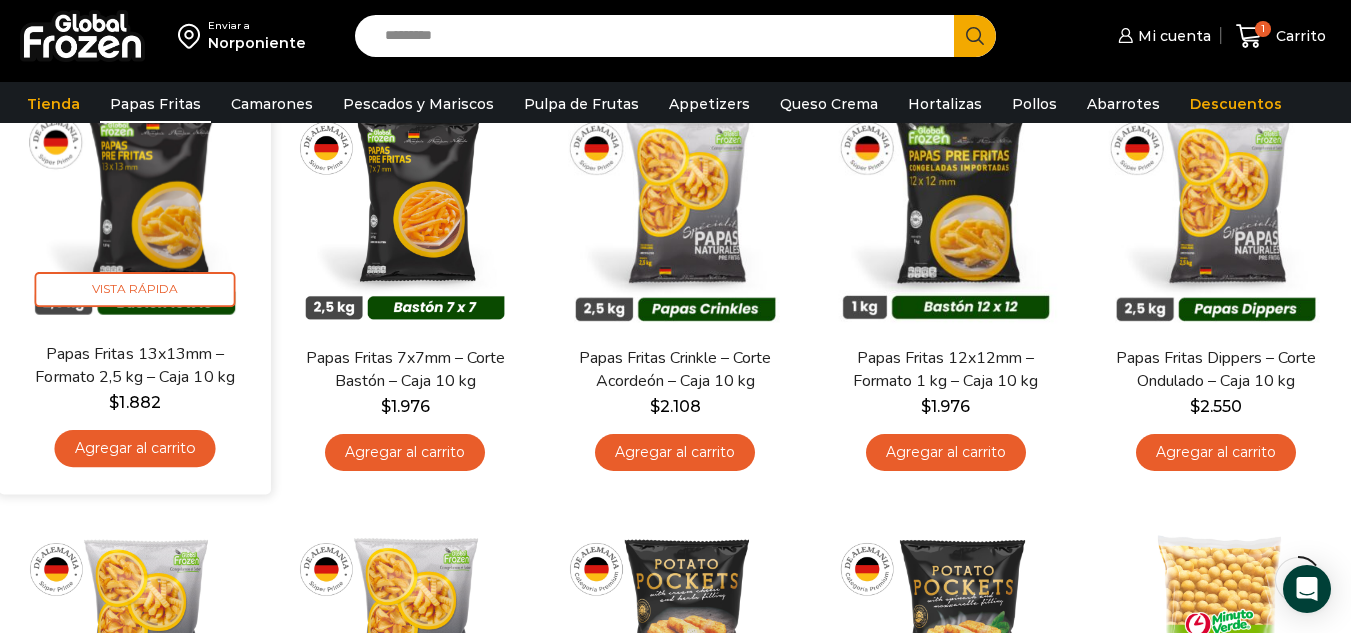 click on "Agregar al carrito" at bounding box center [135, 448] 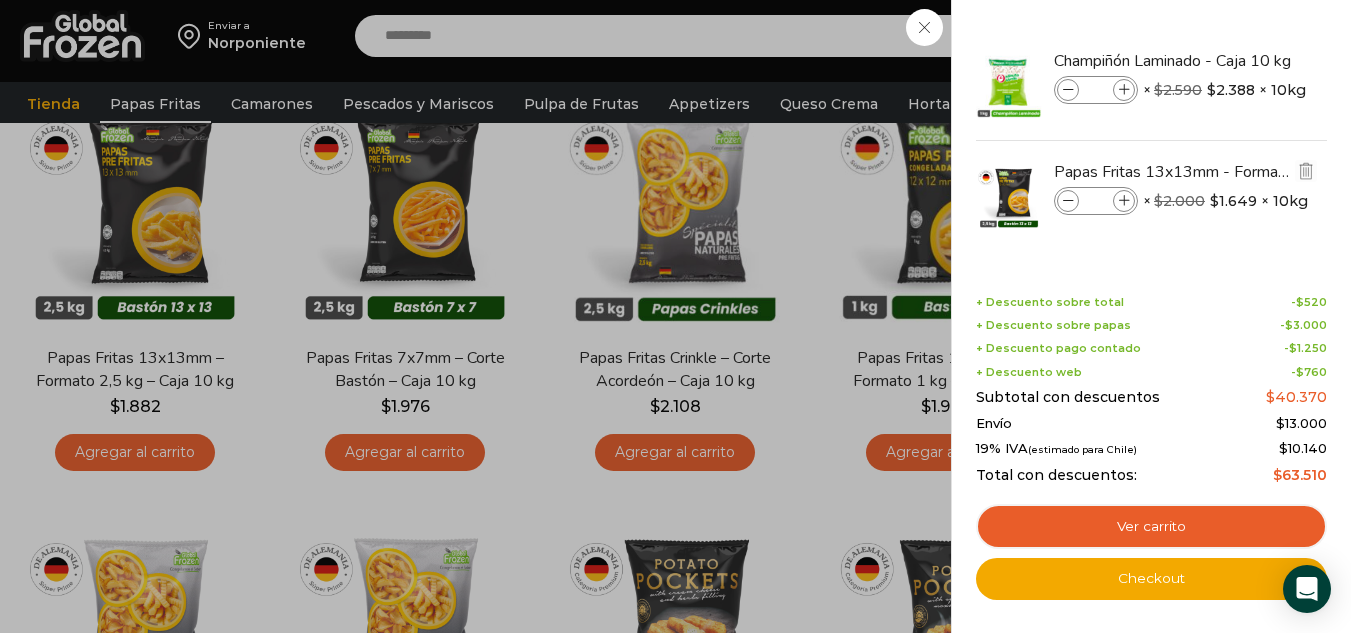 click at bounding box center (1124, 201) 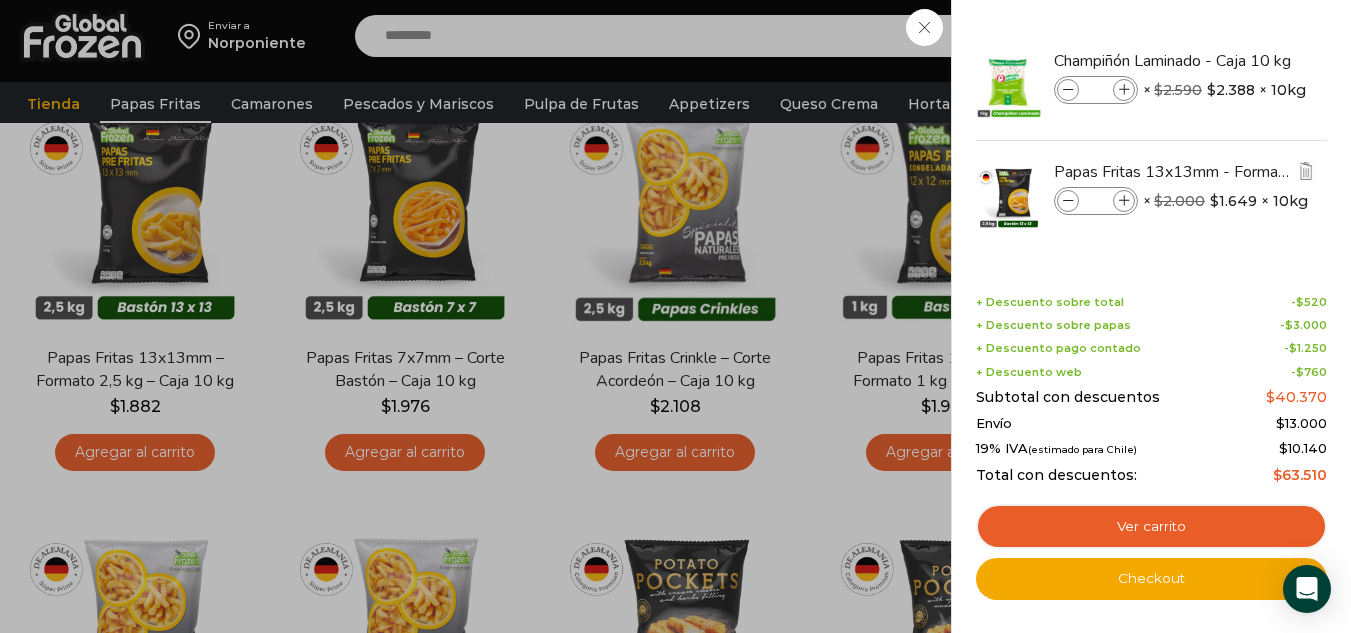 click at bounding box center [1124, 201] 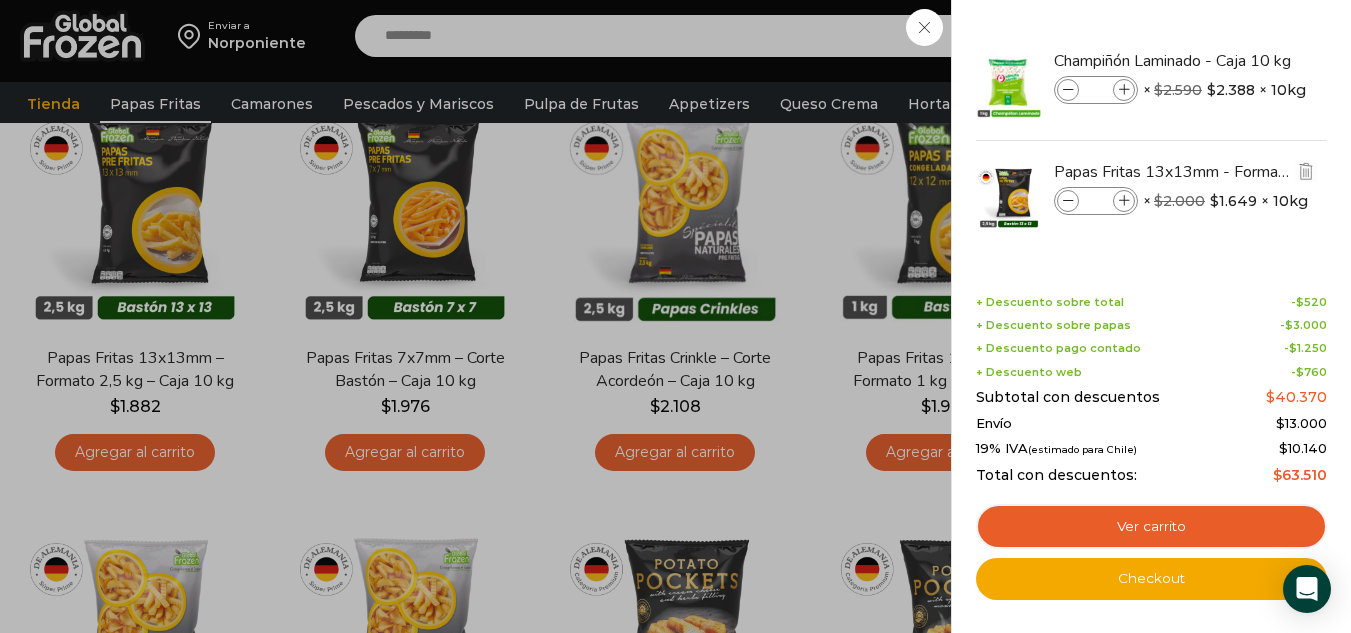 click at bounding box center (1124, 201) 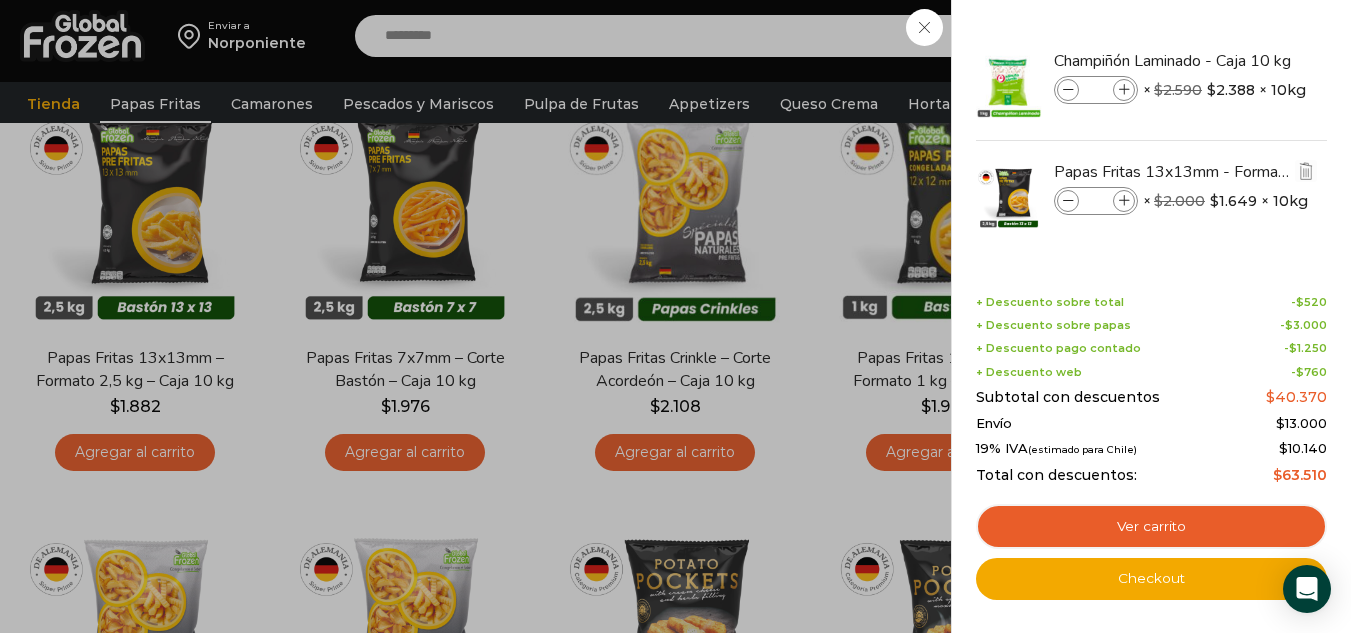 click at bounding box center (1124, 201) 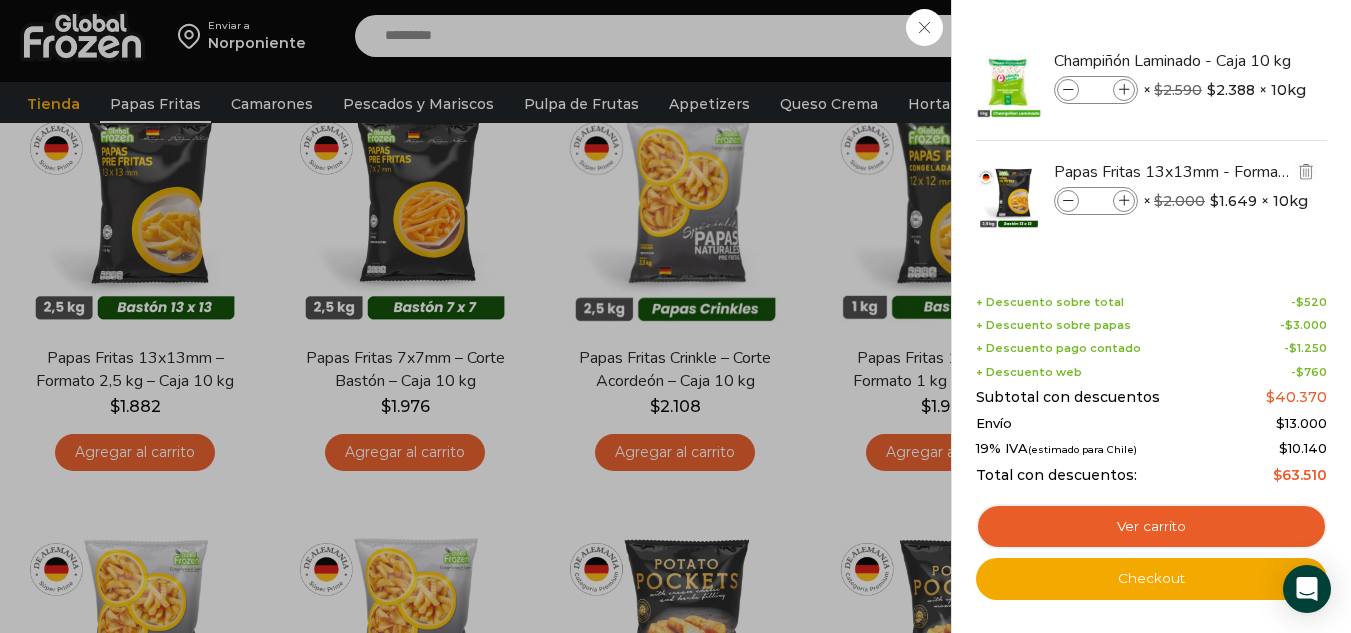 click at bounding box center (1124, 201) 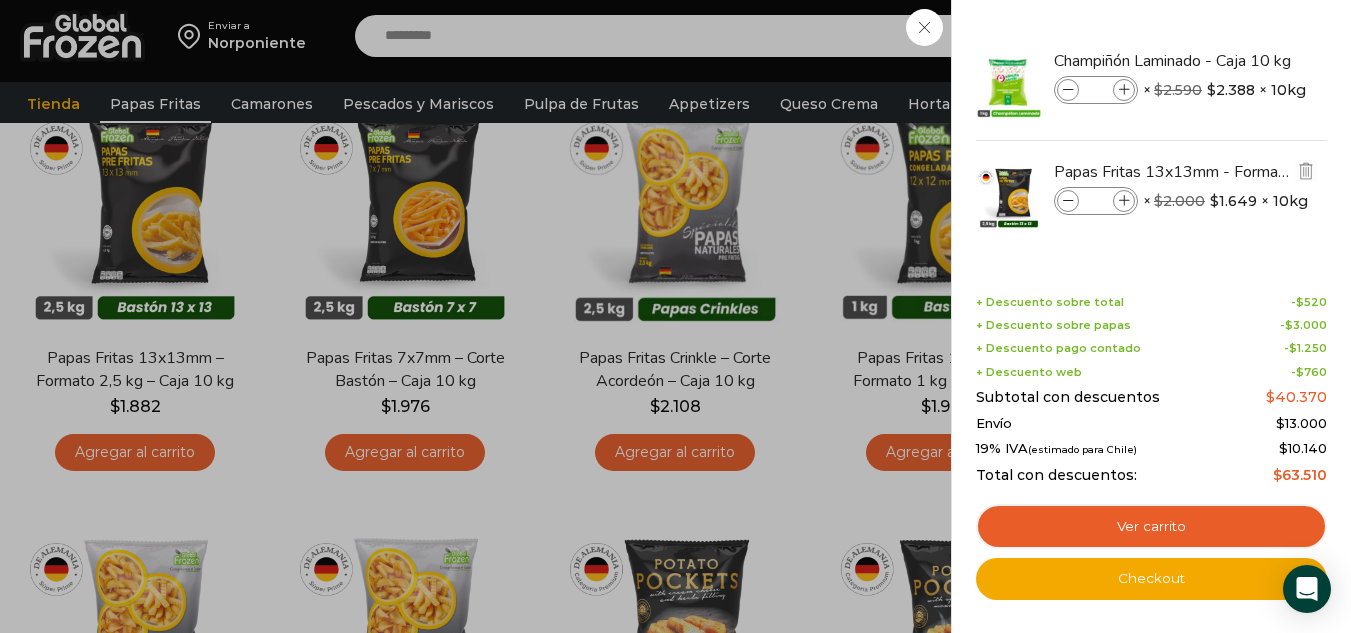 click at bounding box center [1124, 201] 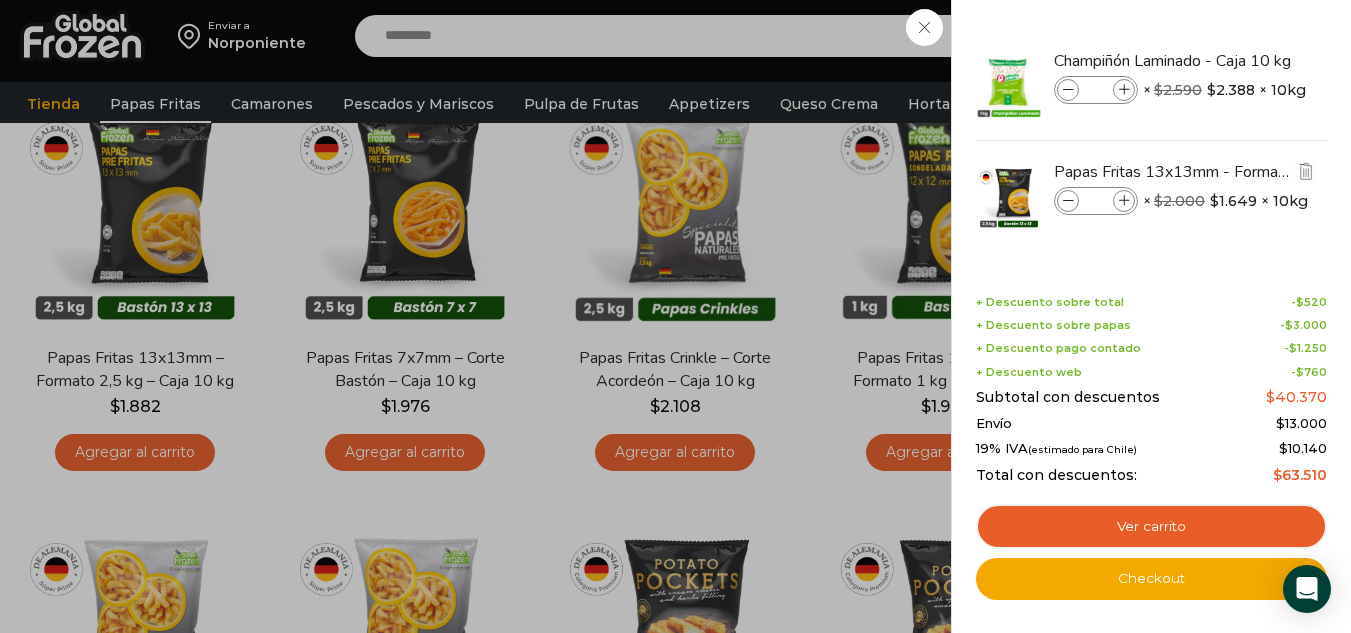 click at bounding box center (1124, 201) 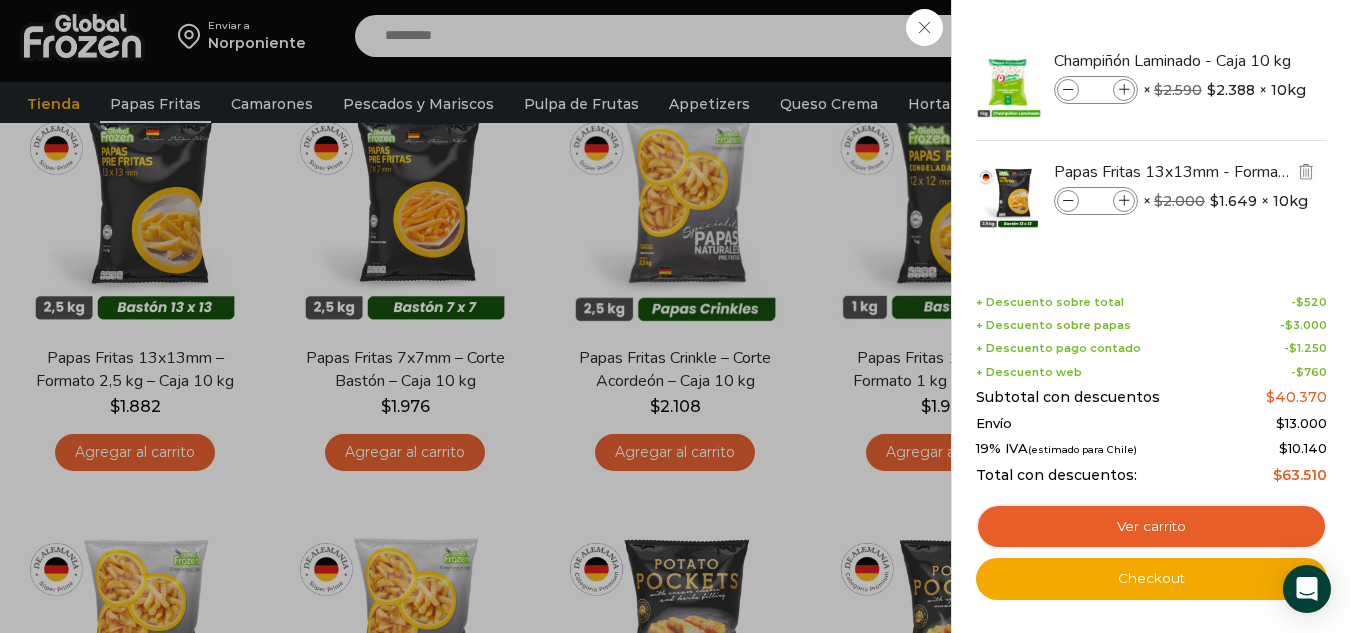 click at bounding box center [1124, 201] 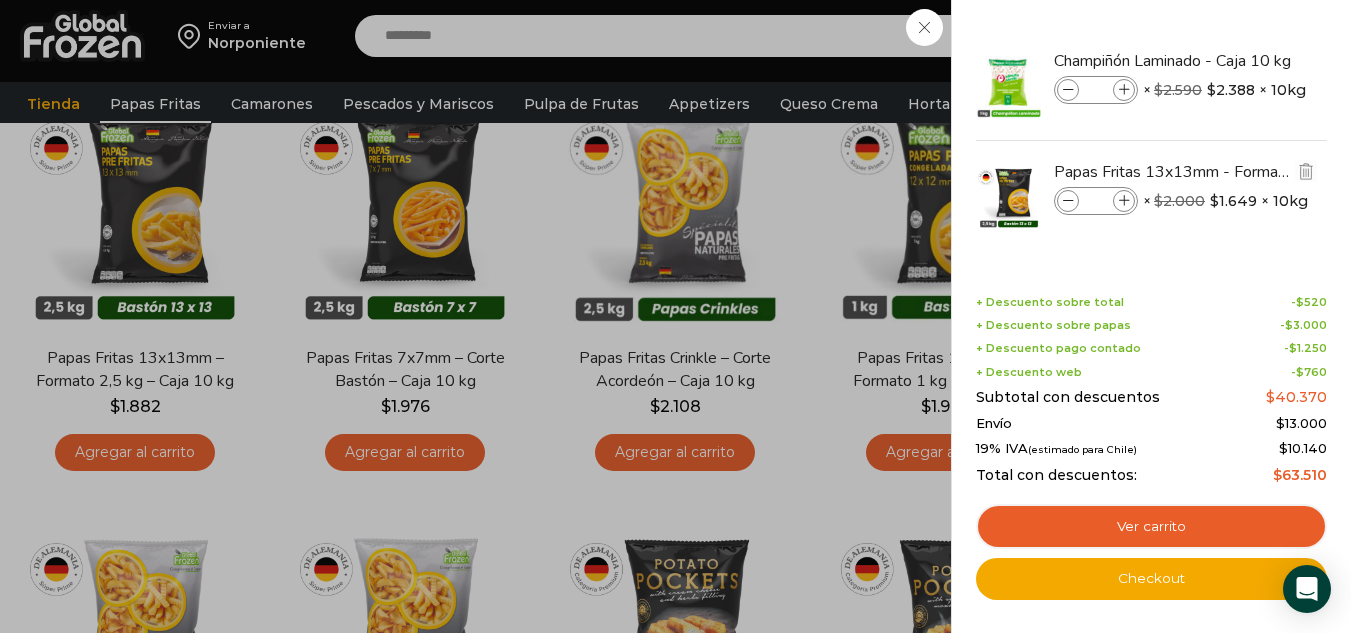click at bounding box center [1124, 201] 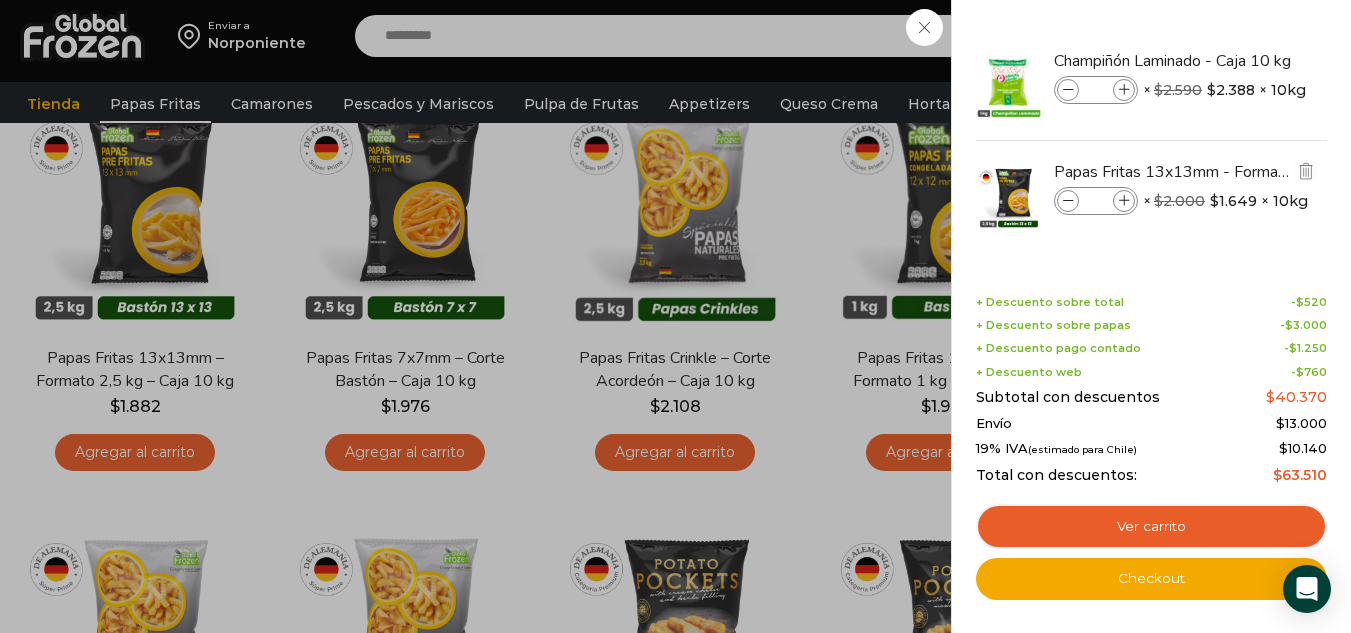 type on "**" 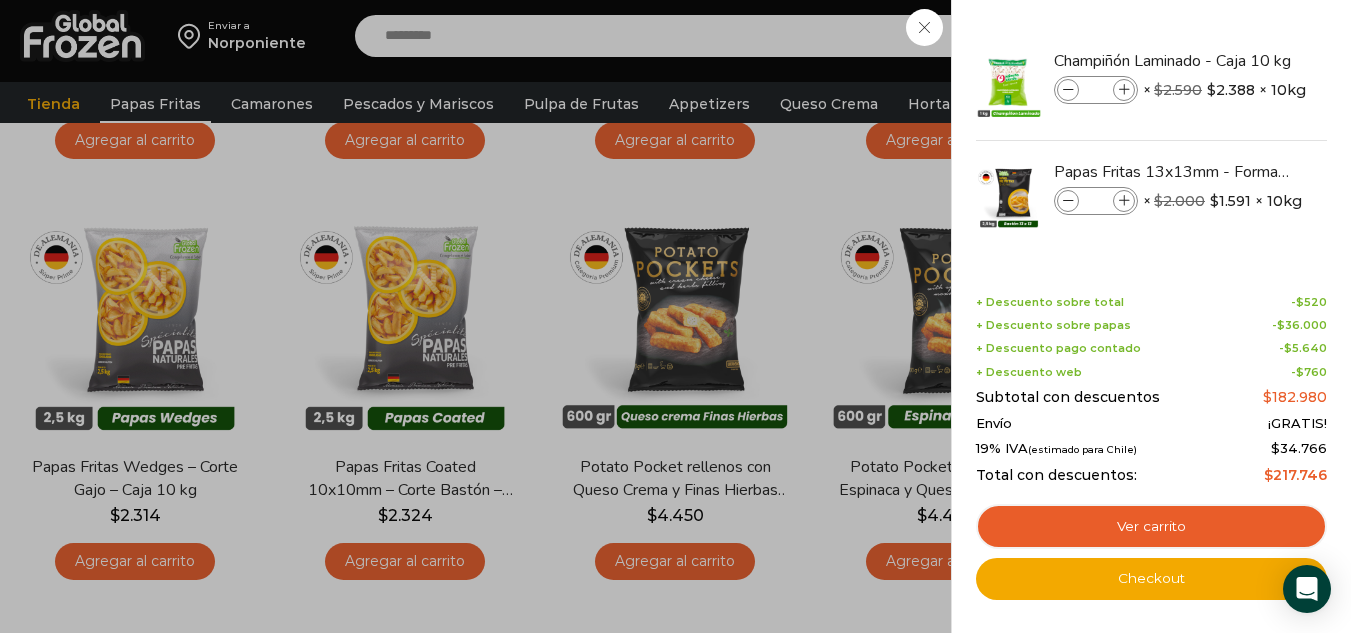 scroll, scrollTop: 588, scrollLeft: 0, axis: vertical 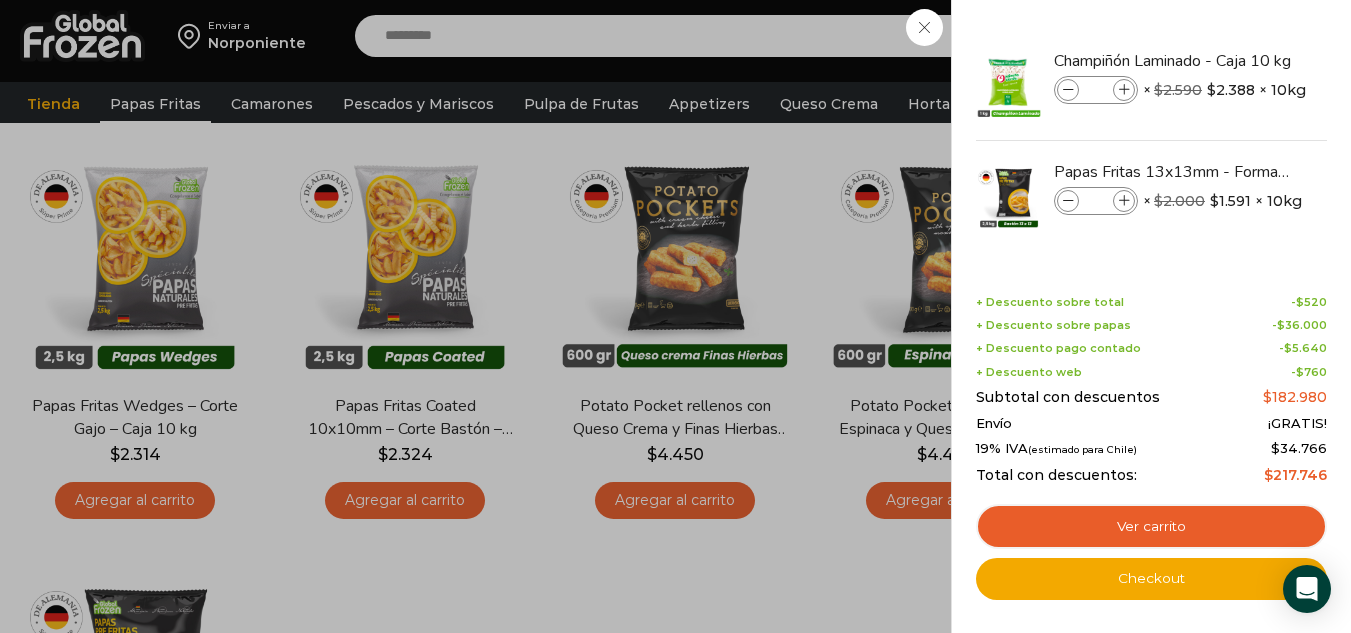 click on "11
Carrito
11
11
Shopping Cart" at bounding box center [1281, 36] 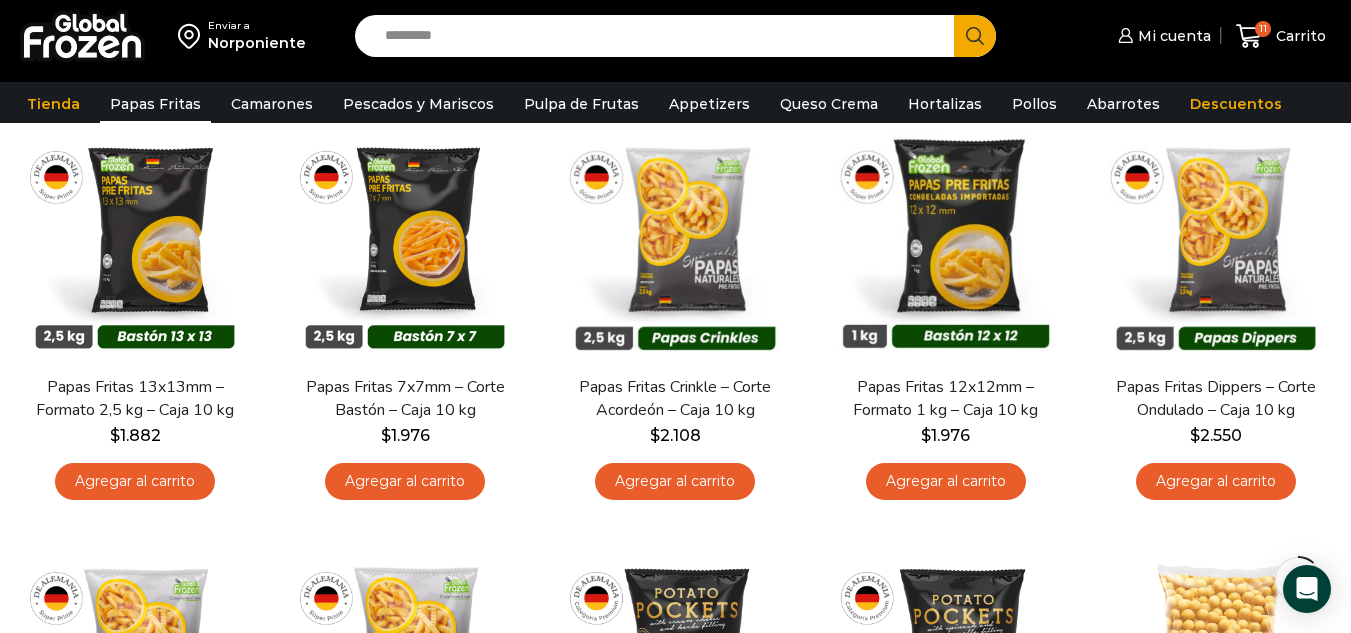 scroll, scrollTop: 176, scrollLeft: 0, axis: vertical 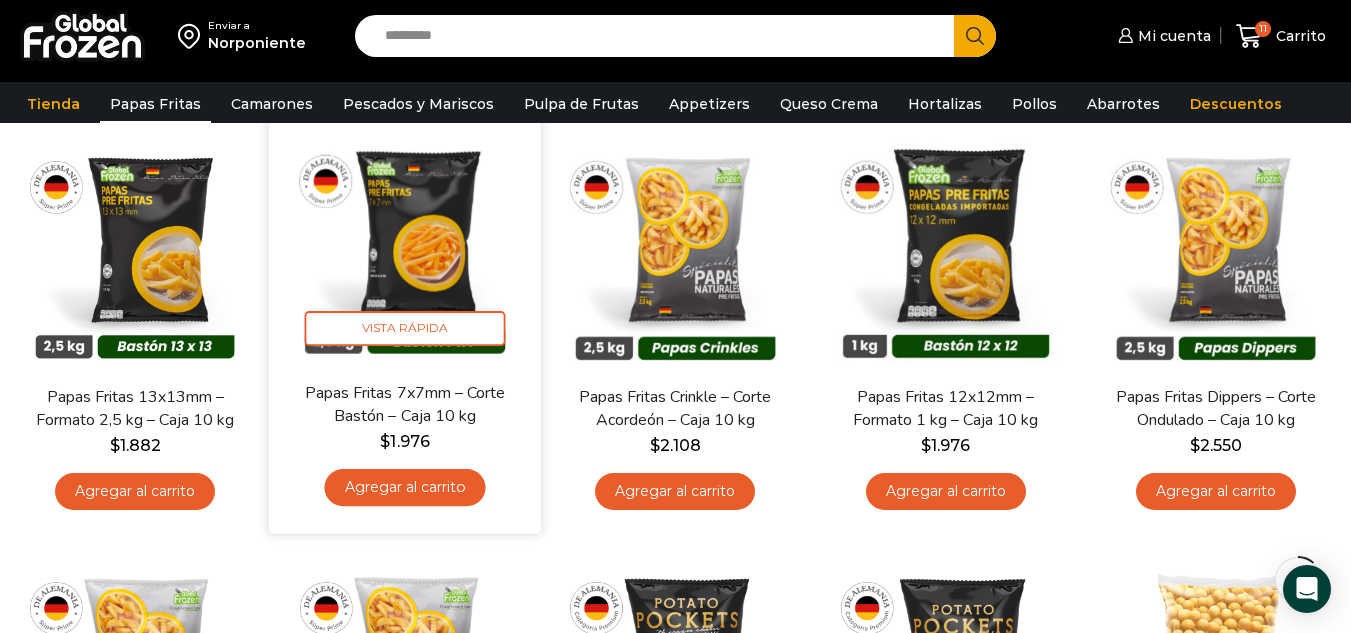 click at bounding box center [405, 245] 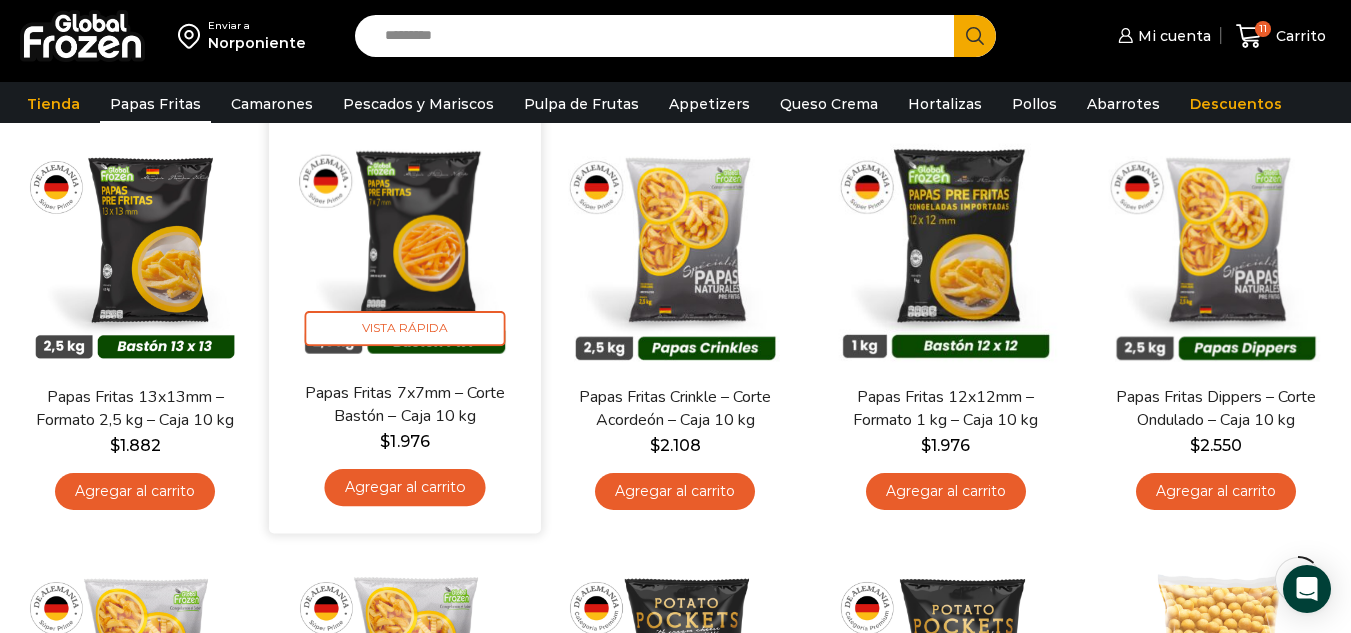 click on "Agregar al carrito" at bounding box center (405, 487) 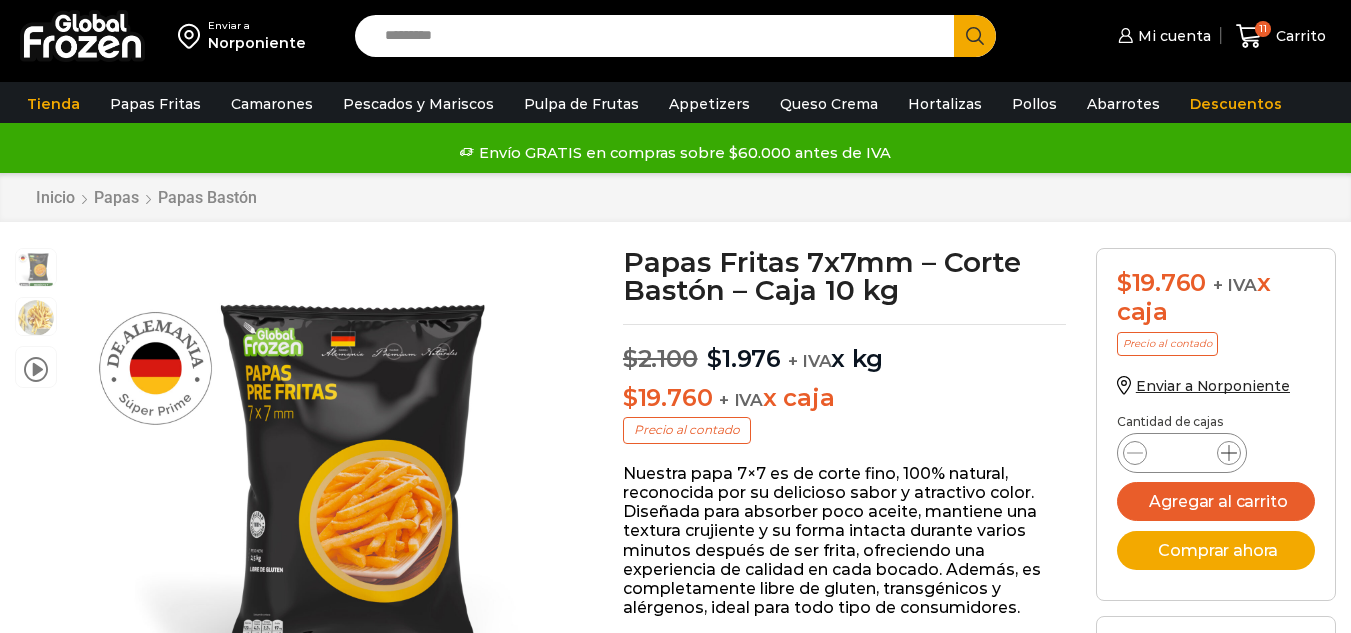 scroll, scrollTop: 1, scrollLeft: 0, axis: vertical 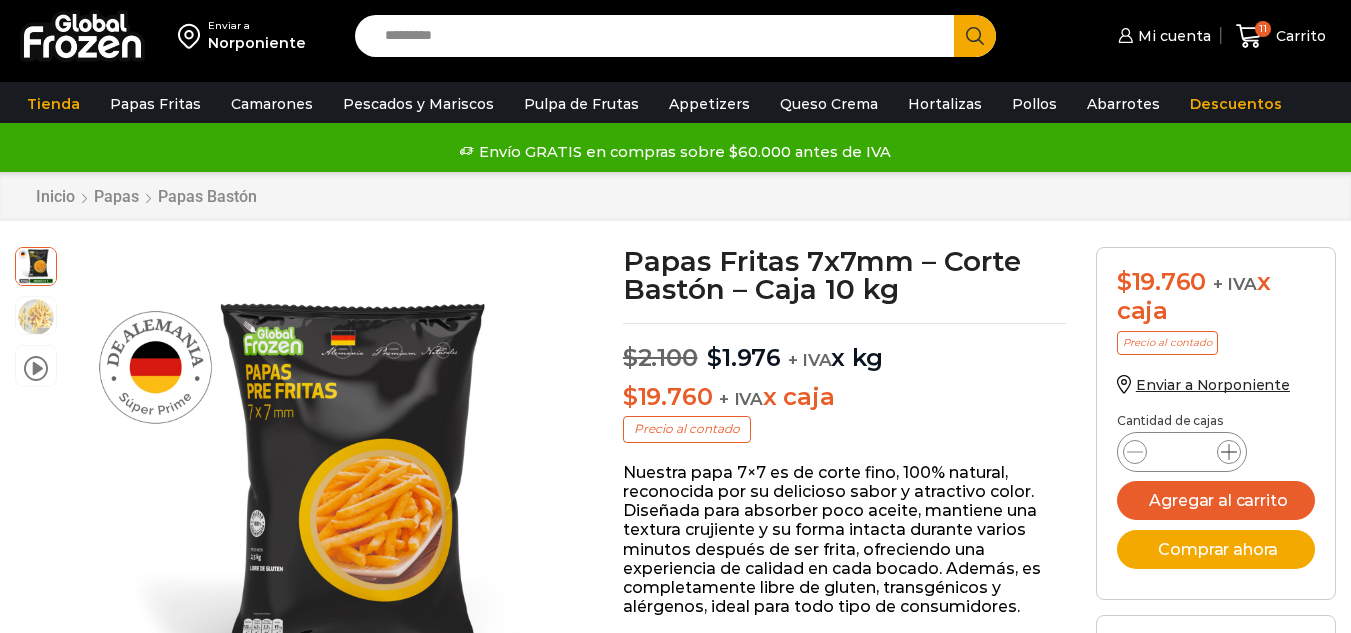 click 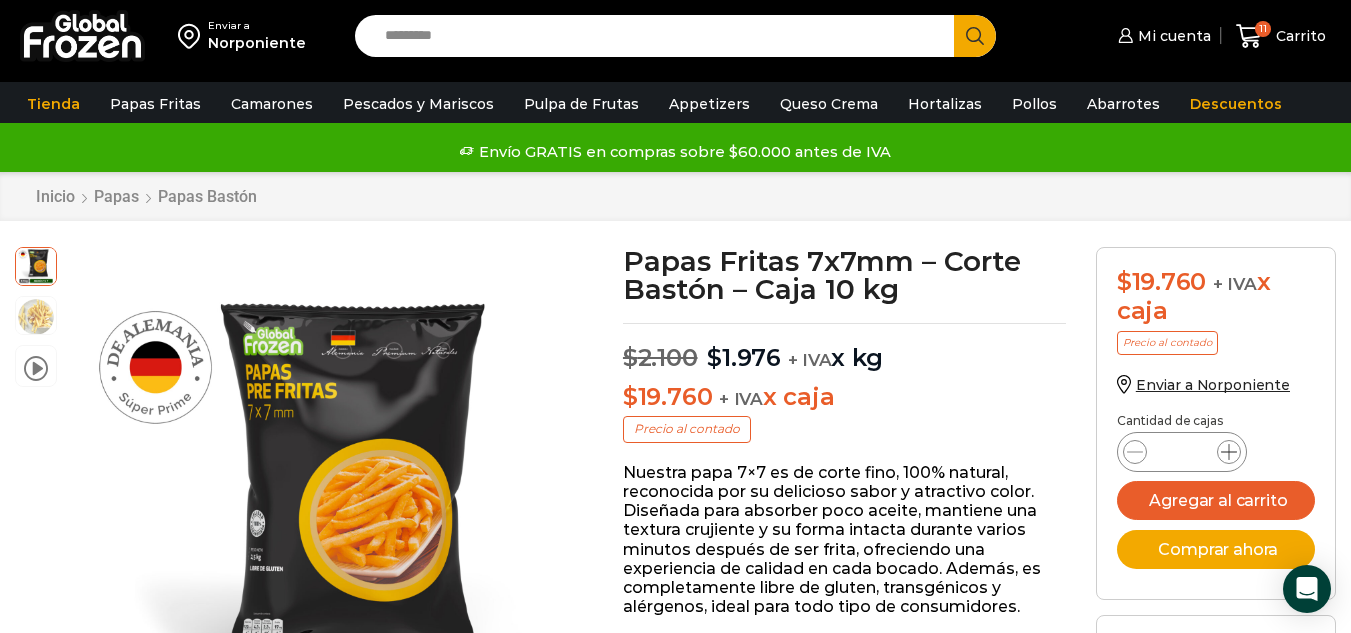 click 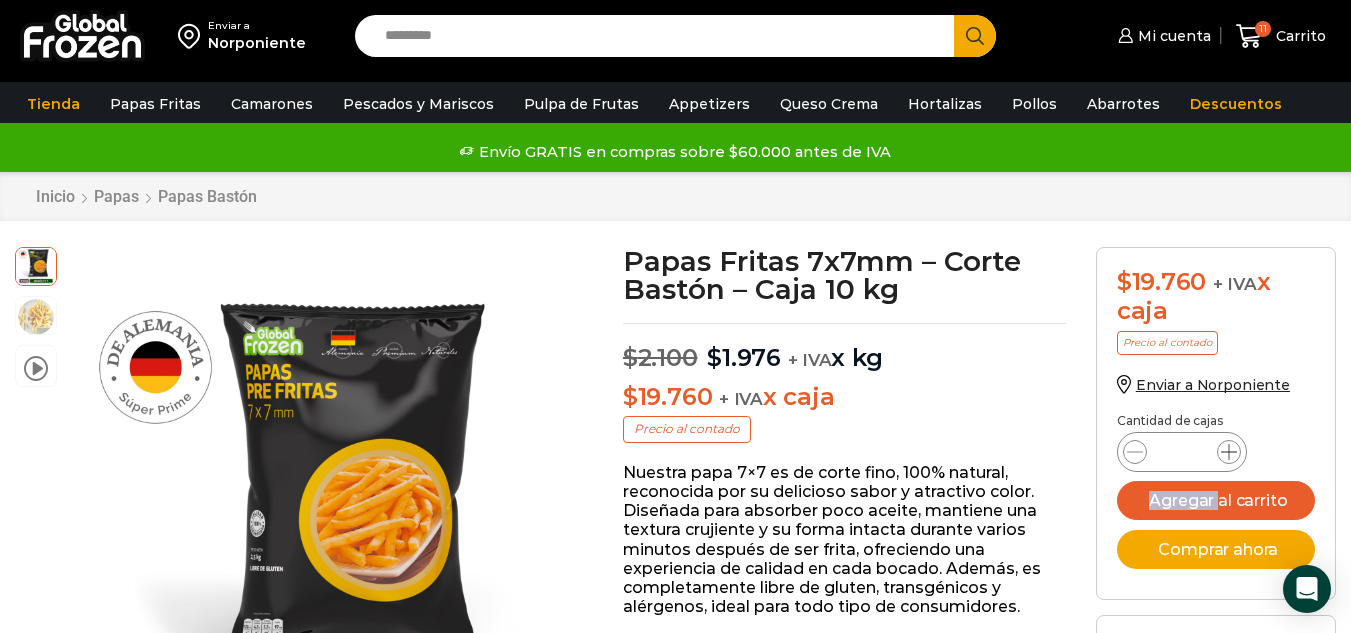 scroll, scrollTop: 0, scrollLeft: 0, axis: both 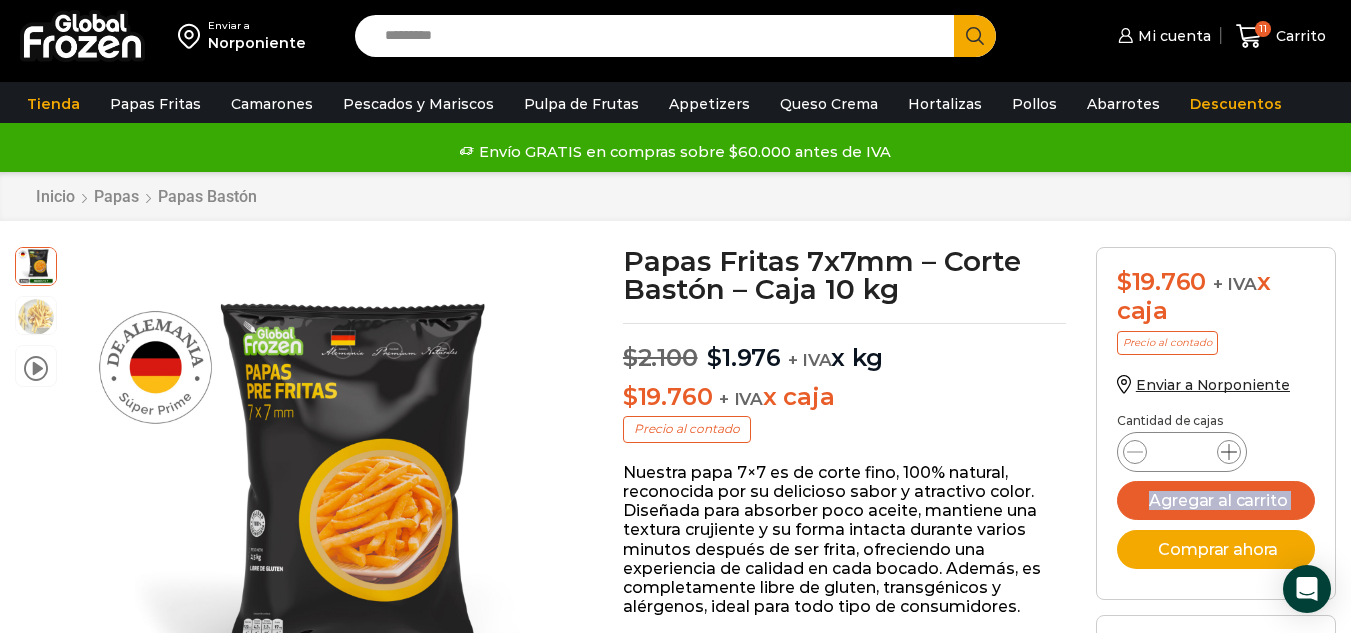 click 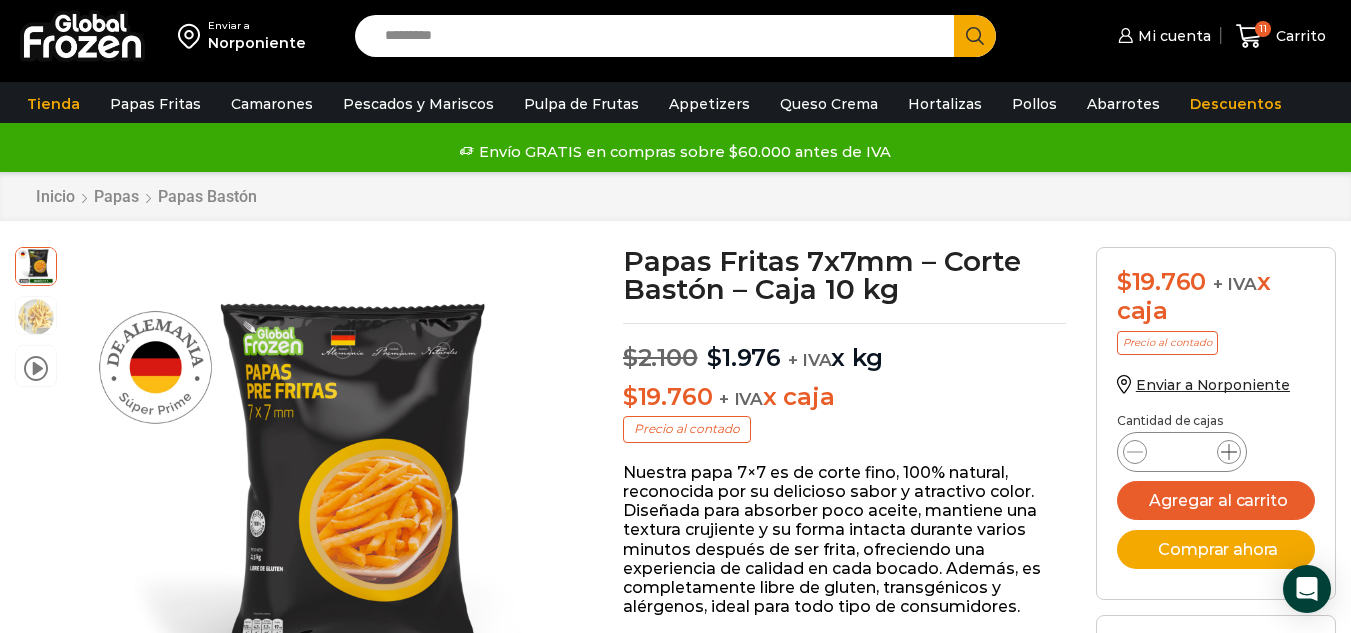 click 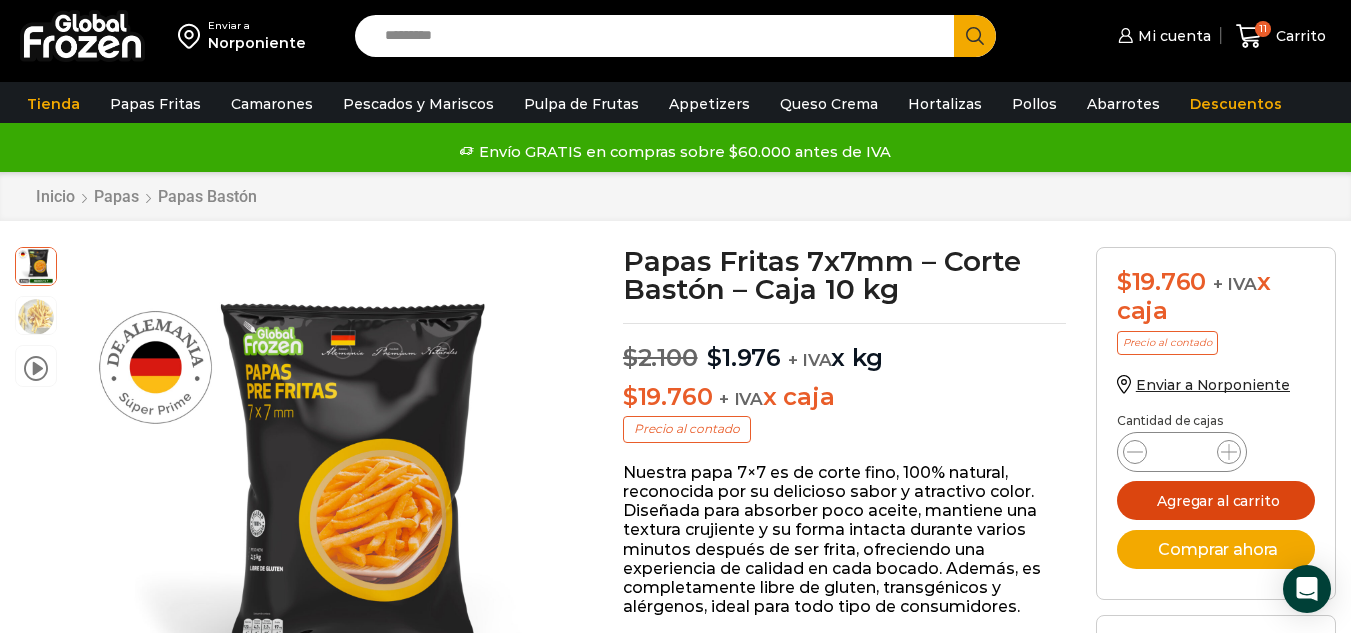 click on "Agregar al carrito" at bounding box center [1216, 500] 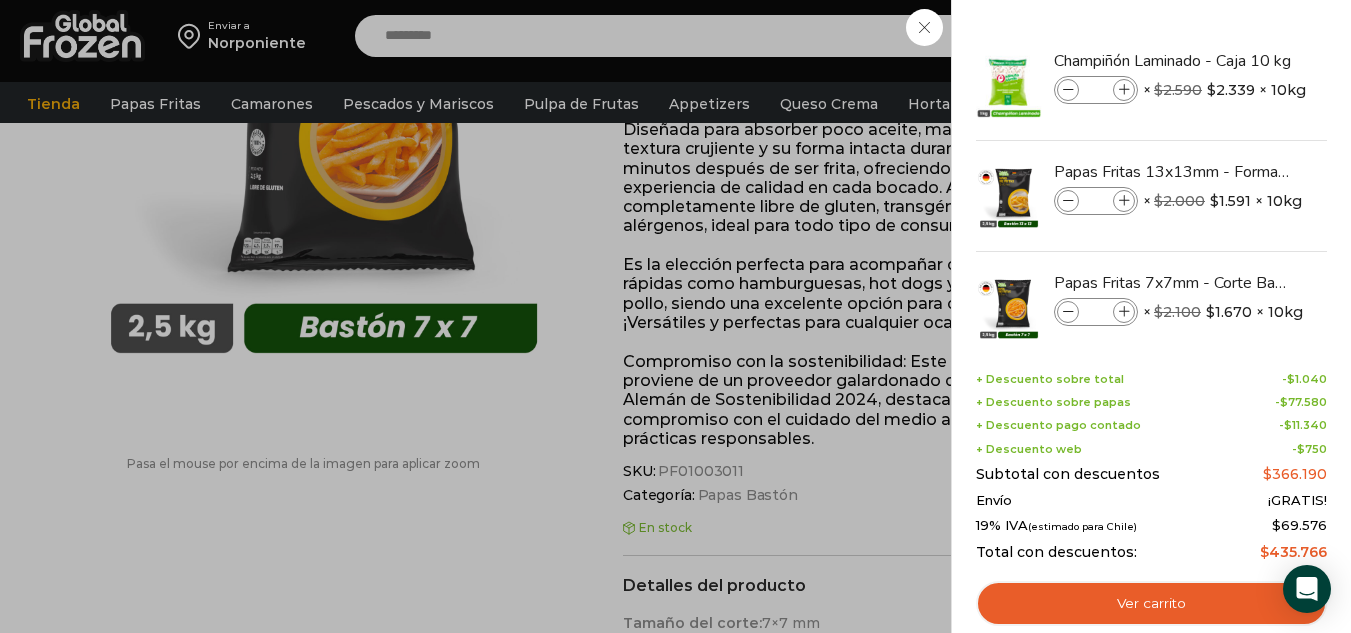 scroll, scrollTop: 0, scrollLeft: 0, axis: both 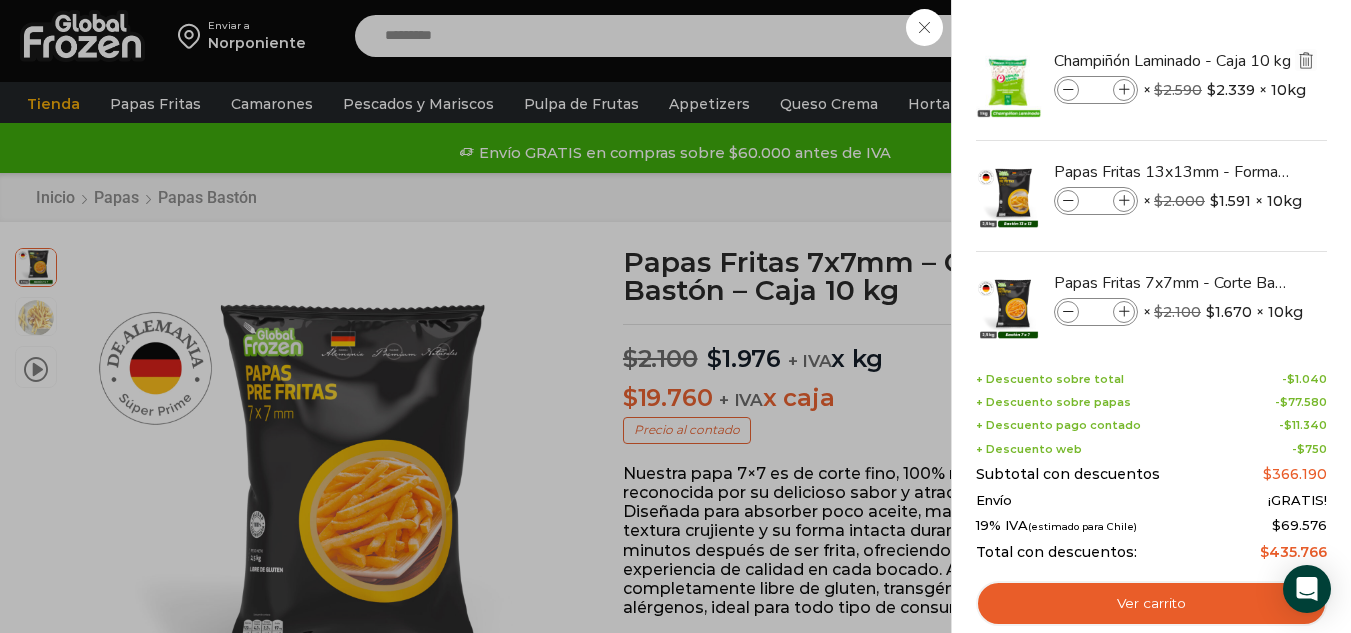 click at bounding box center [1306, 60] 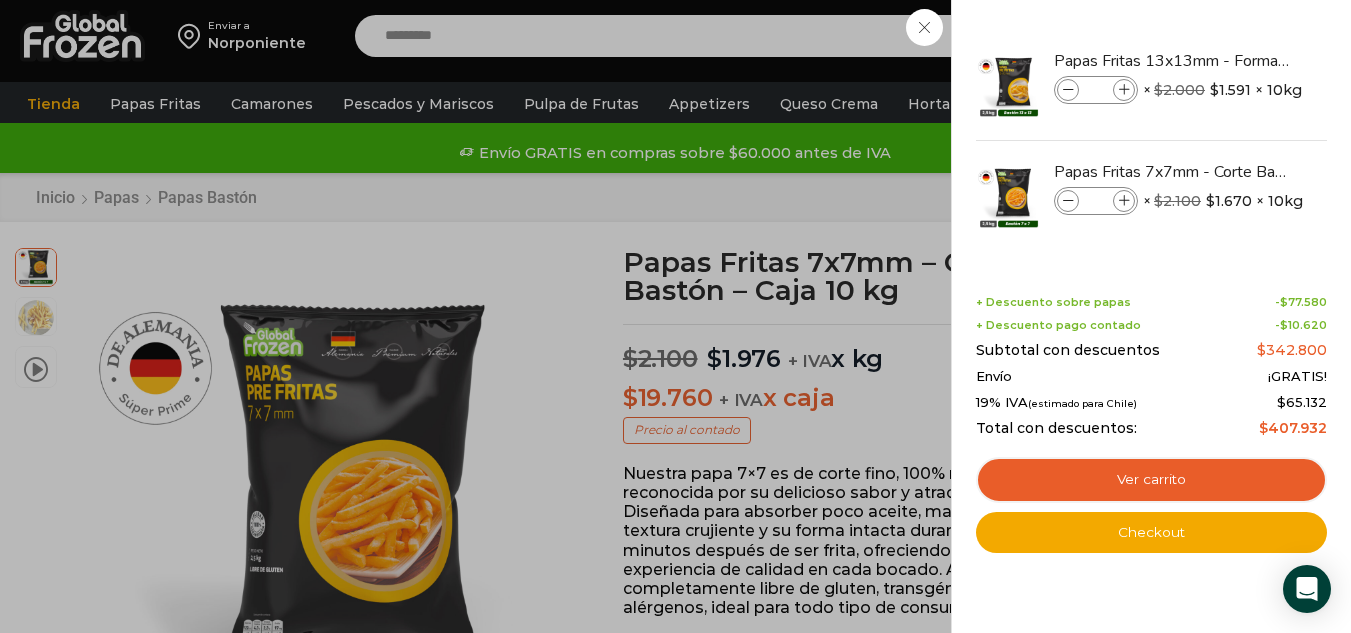 click on "21
Carrito
21
21
Shopping Cart" at bounding box center (1281, 36) 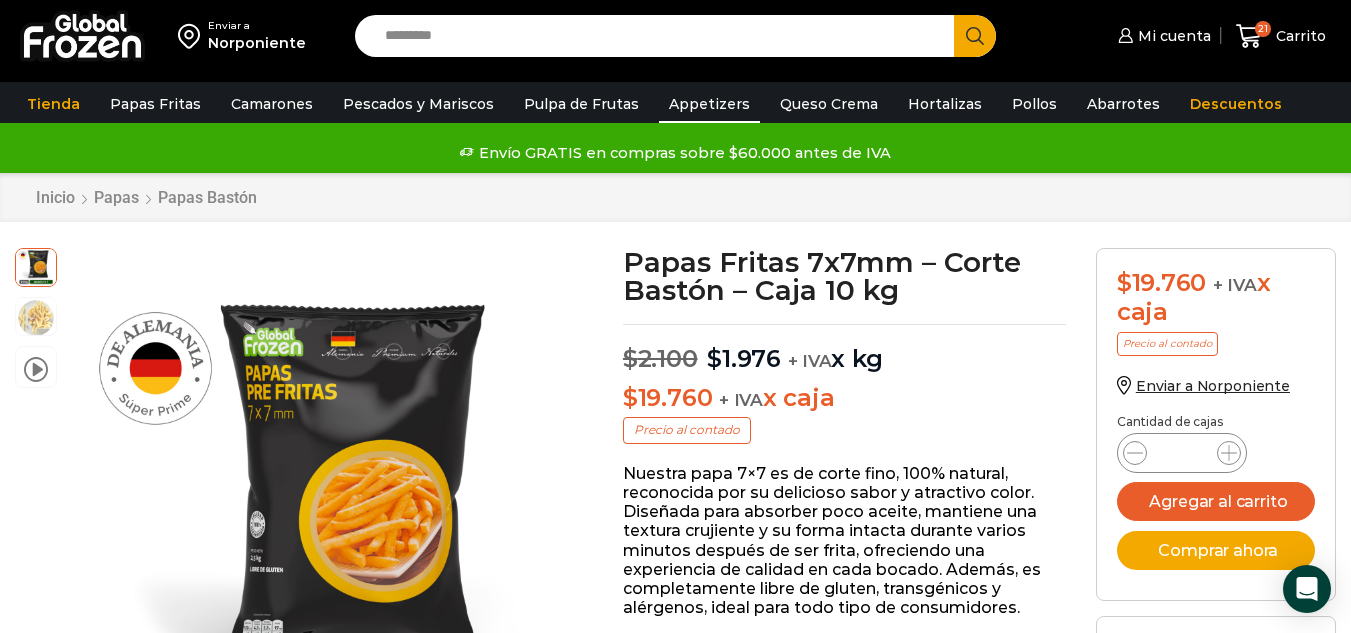 click on "Appetizers" at bounding box center [709, 104] 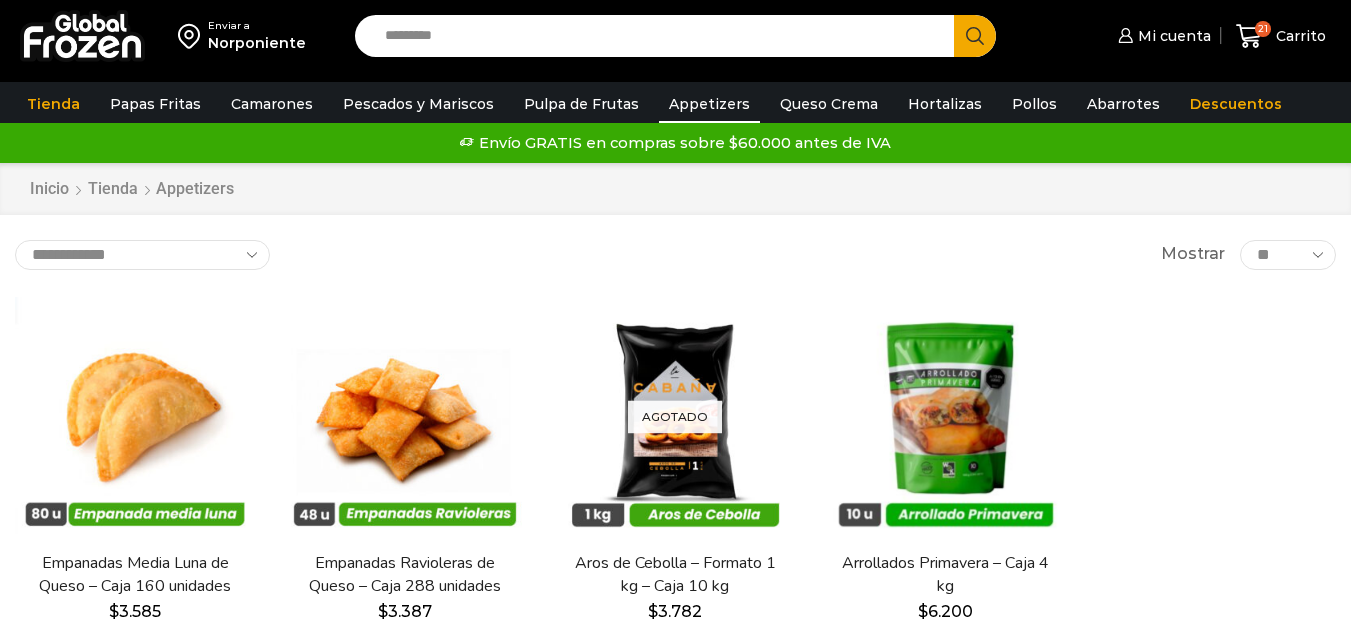 scroll, scrollTop: 0, scrollLeft: 0, axis: both 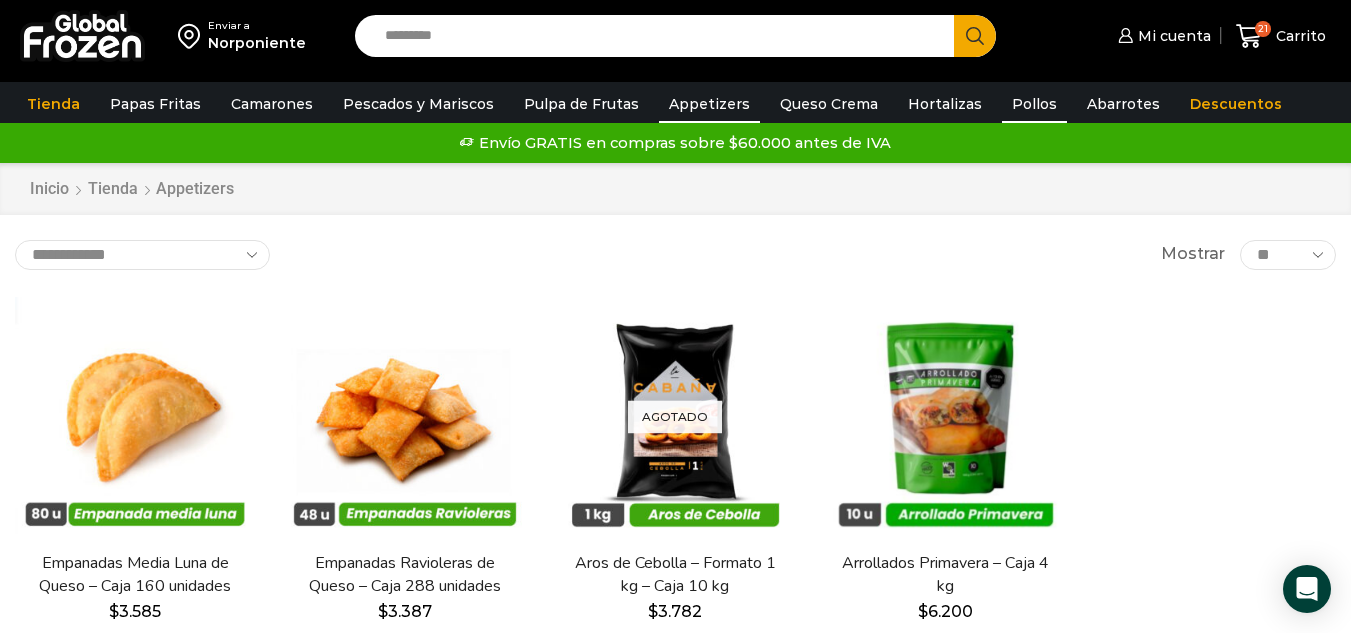 click on "Pollos" at bounding box center [1034, 104] 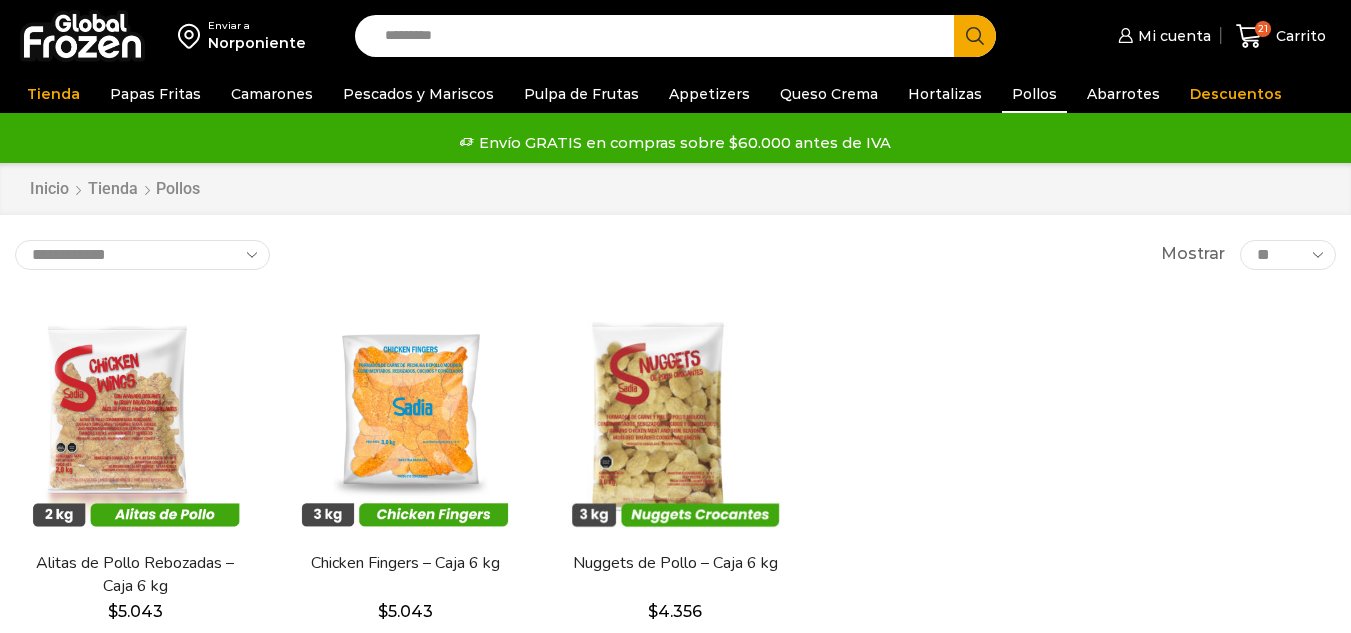 scroll, scrollTop: 0, scrollLeft: 0, axis: both 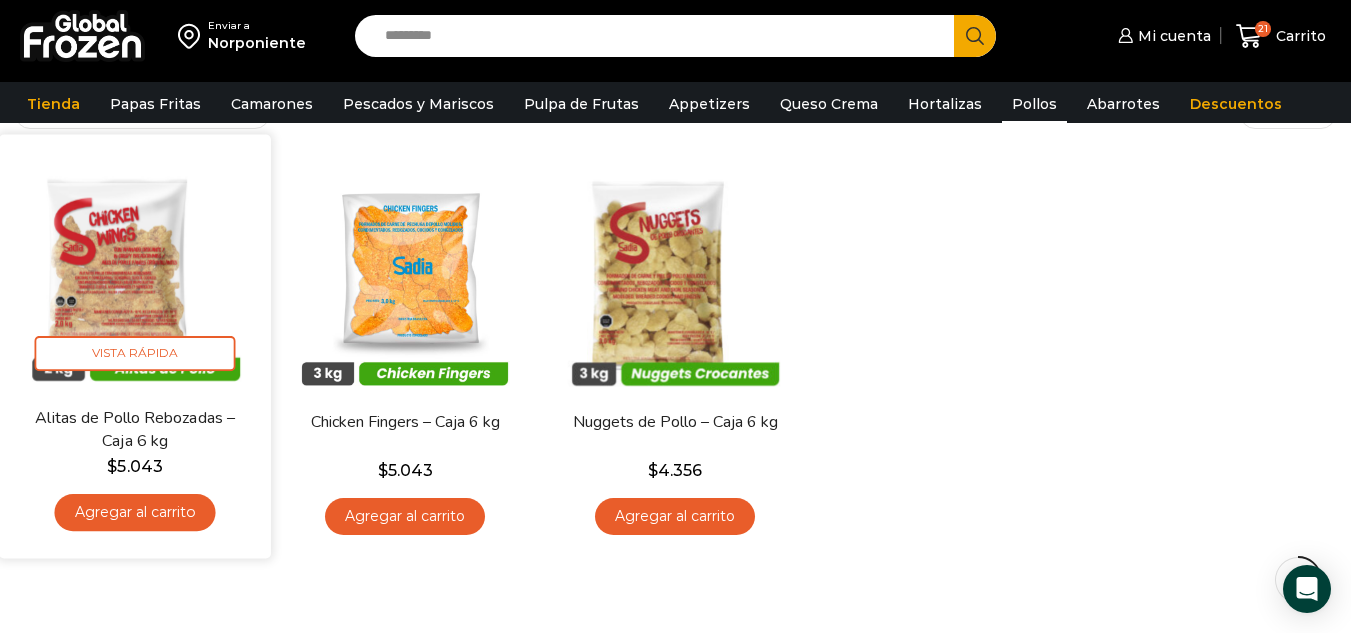 click on "Agregar al carrito" at bounding box center [135, 512] 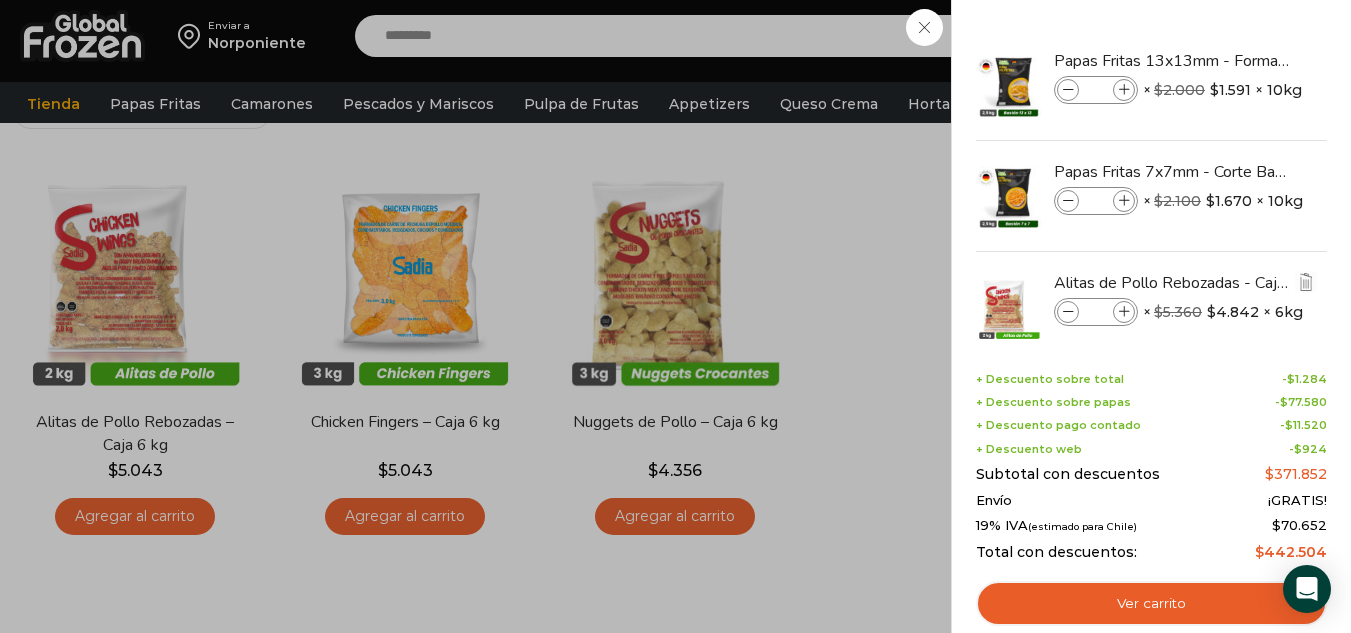 click at bounding box center [1124, 312] 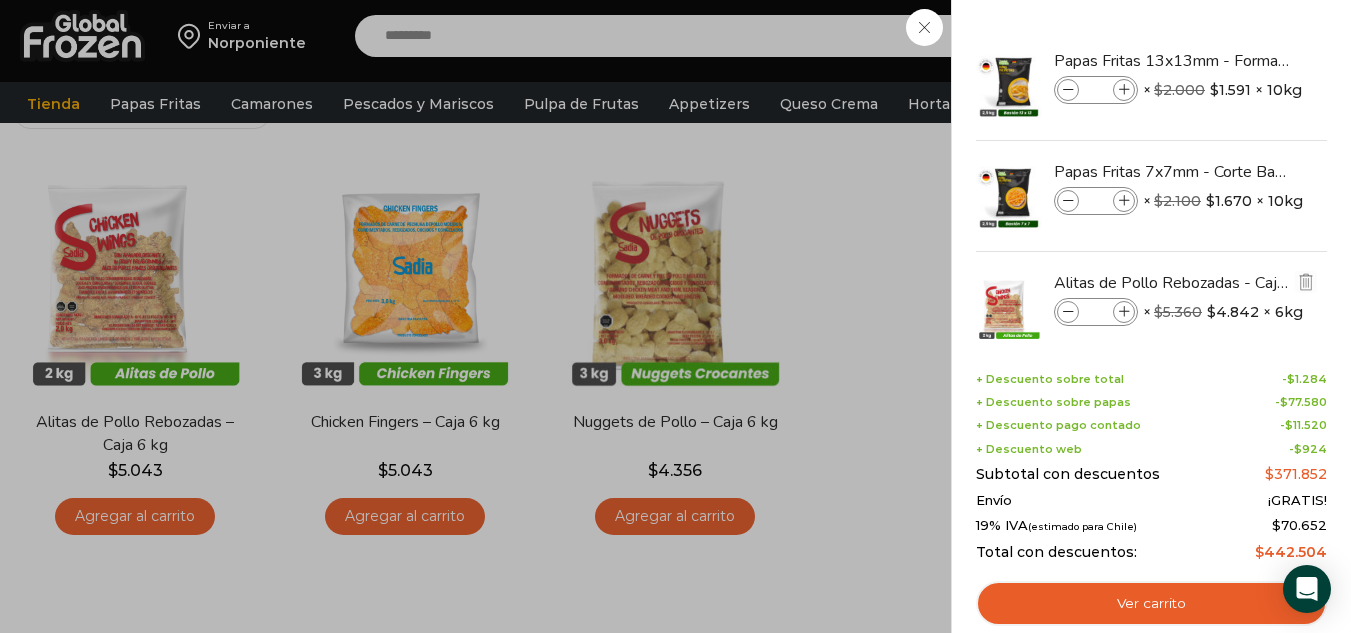click at bounding box center [1124, 312] 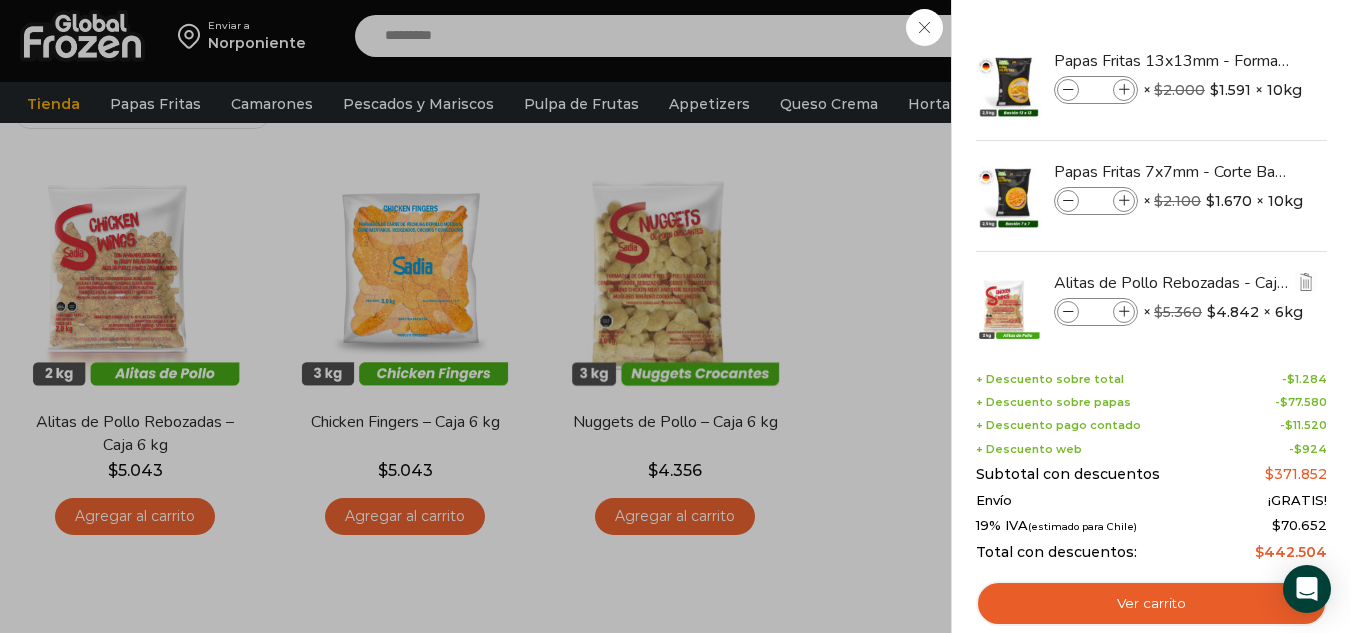 type on "*" 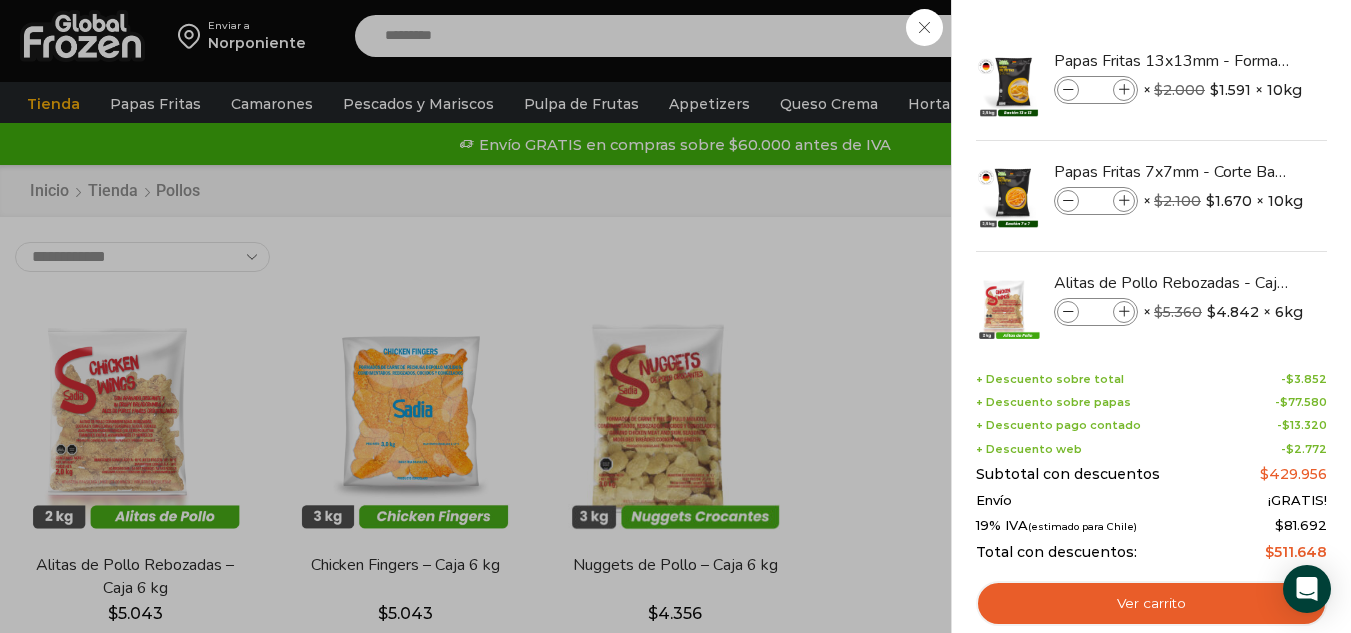 scroll, scrollTop: 0, scrollLeft: 0, axis: both 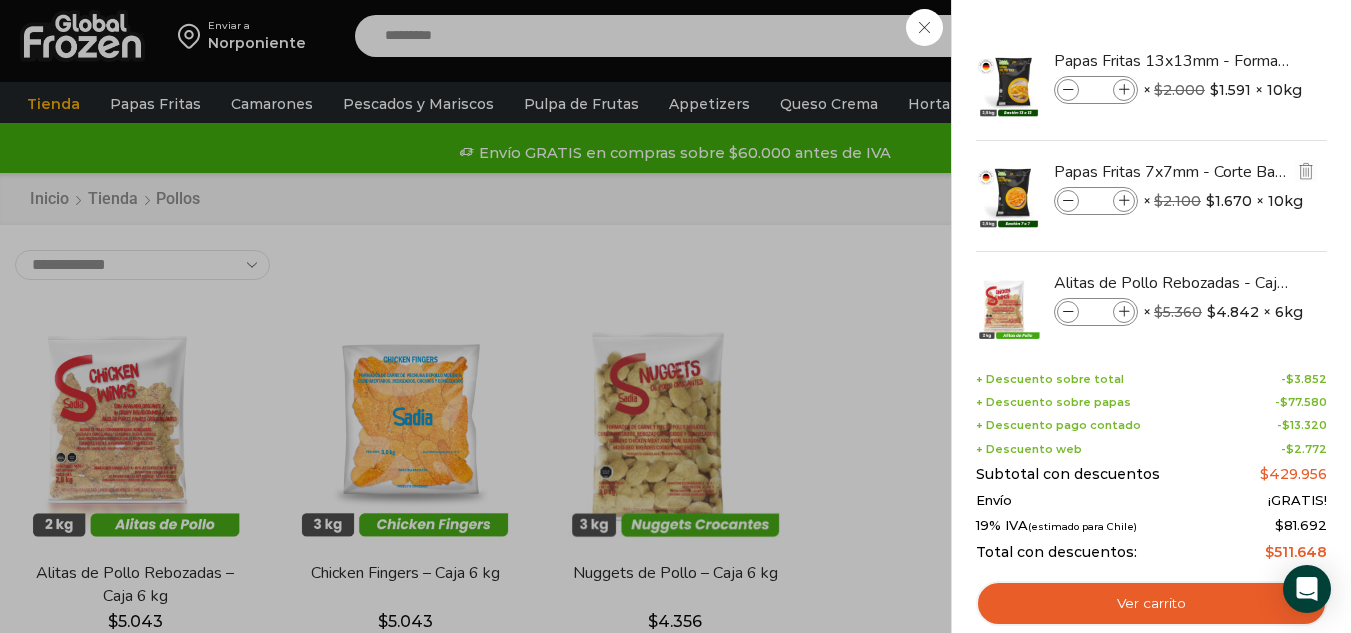 click at bounding box center (1068, 201) 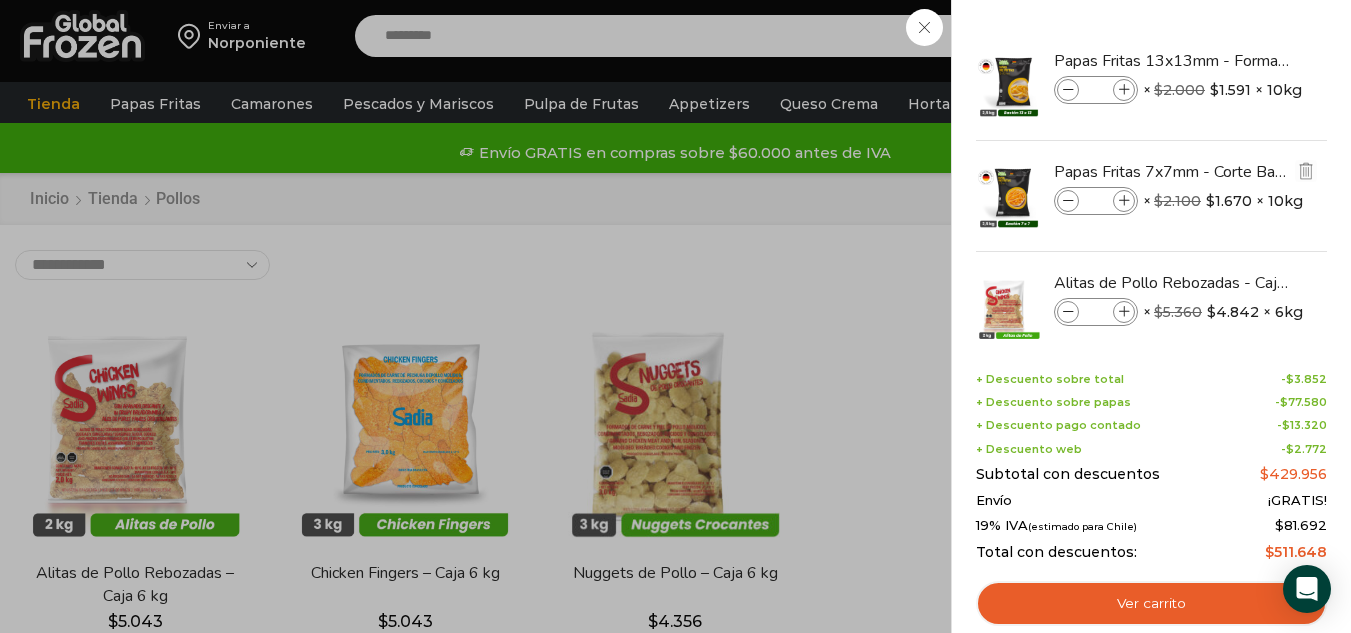 type on "**" 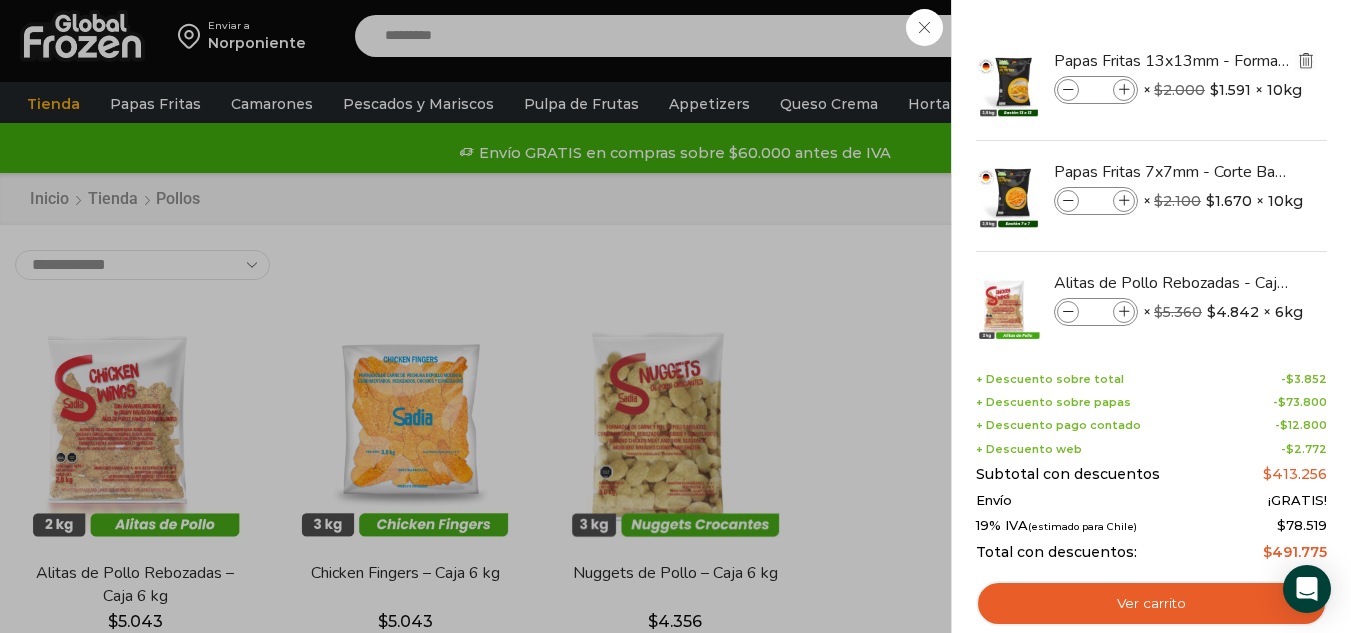 click at bounding box center [1306, 60] 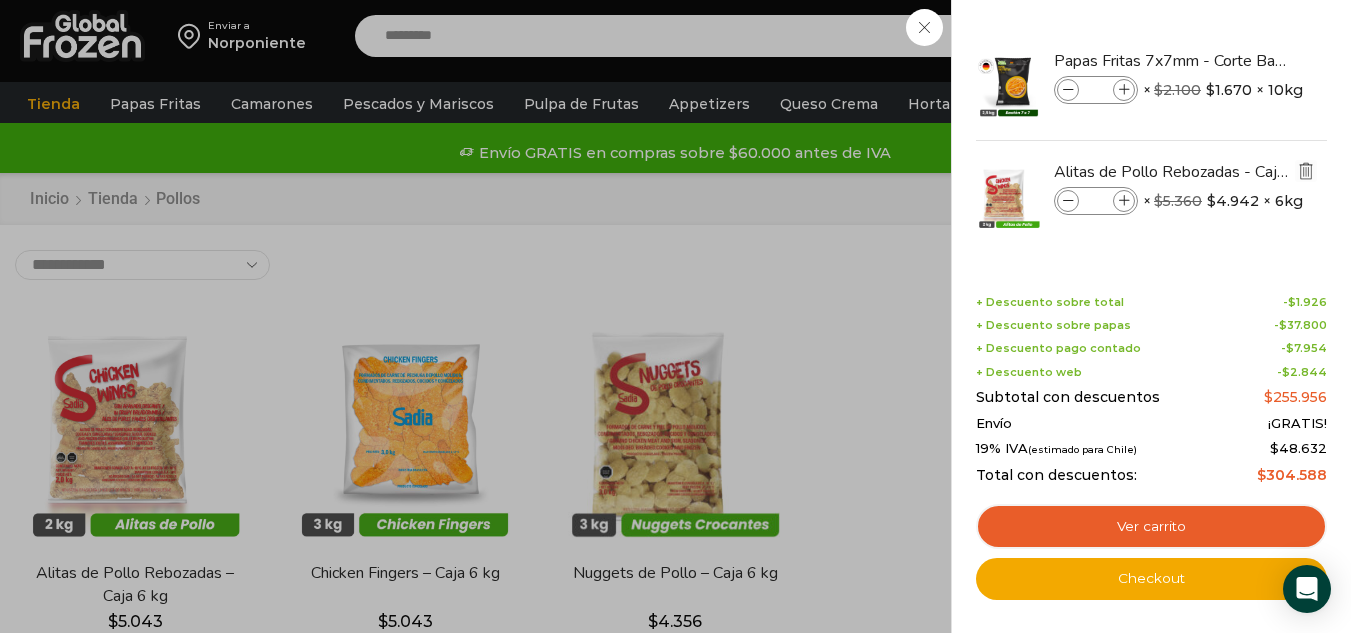 click at bounding box center [1306, 171] 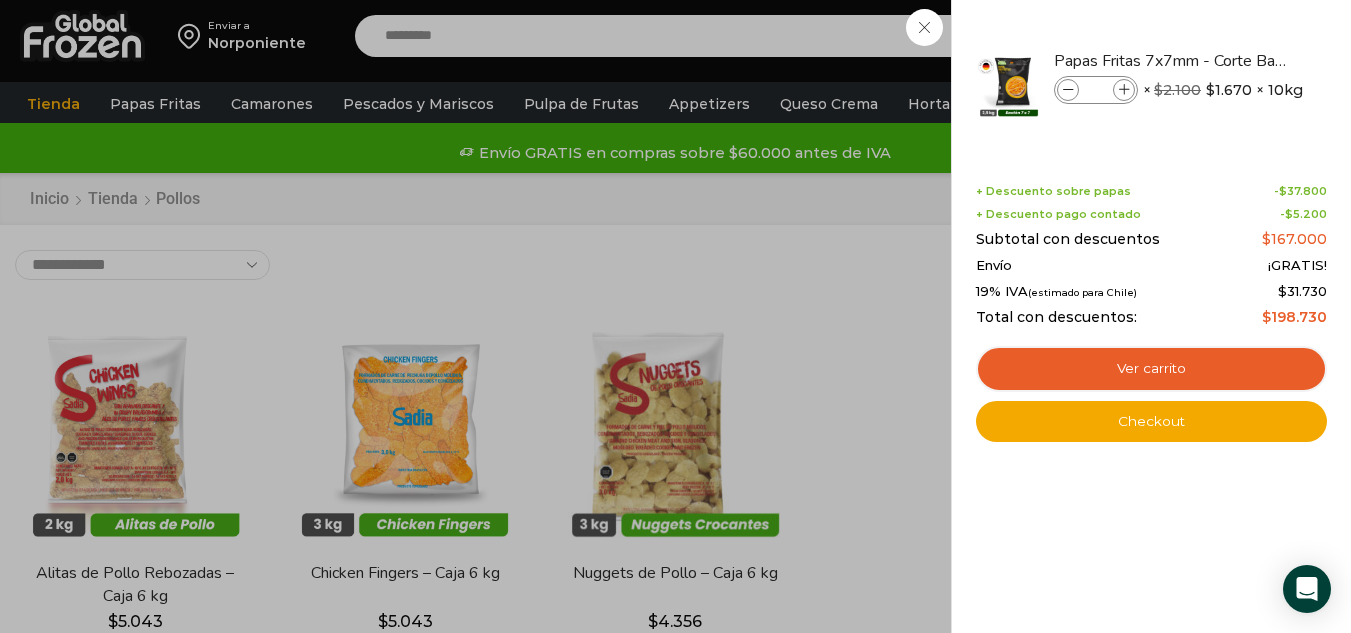 click on "10
Carrito
10
10
Shopping Cart" at bounding box center (1281, 36) 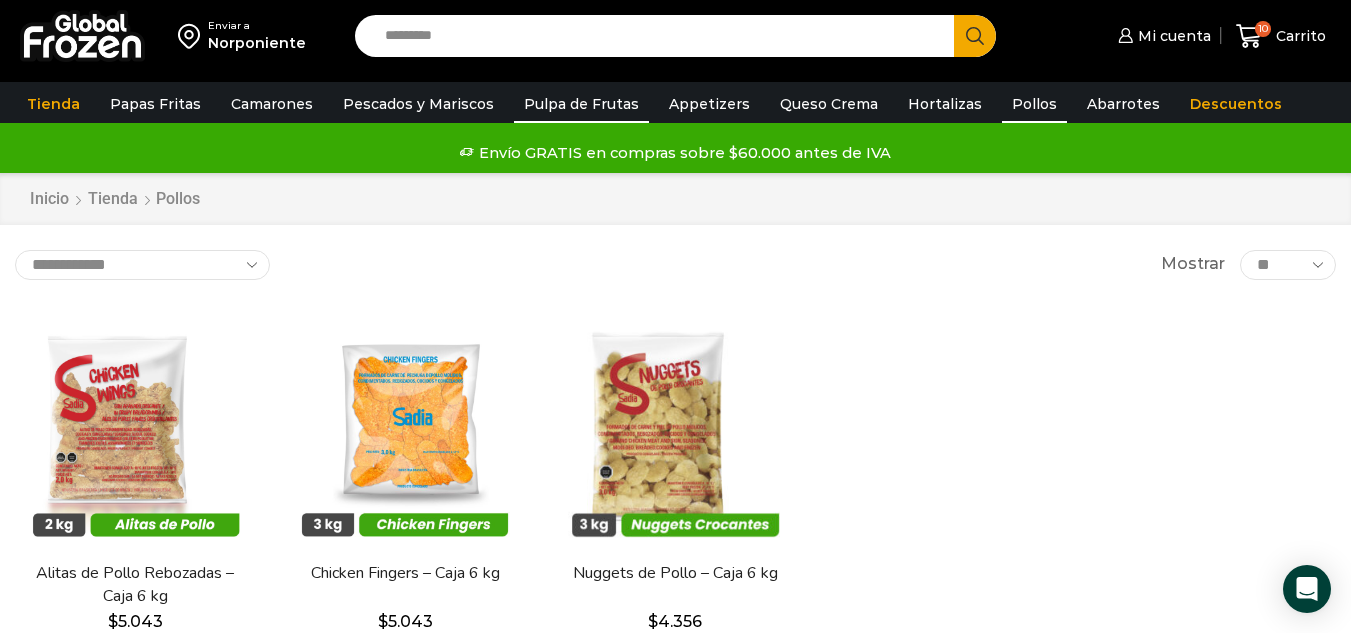 click on "Pulpa de Frutas" at bounding box center [581, 104] 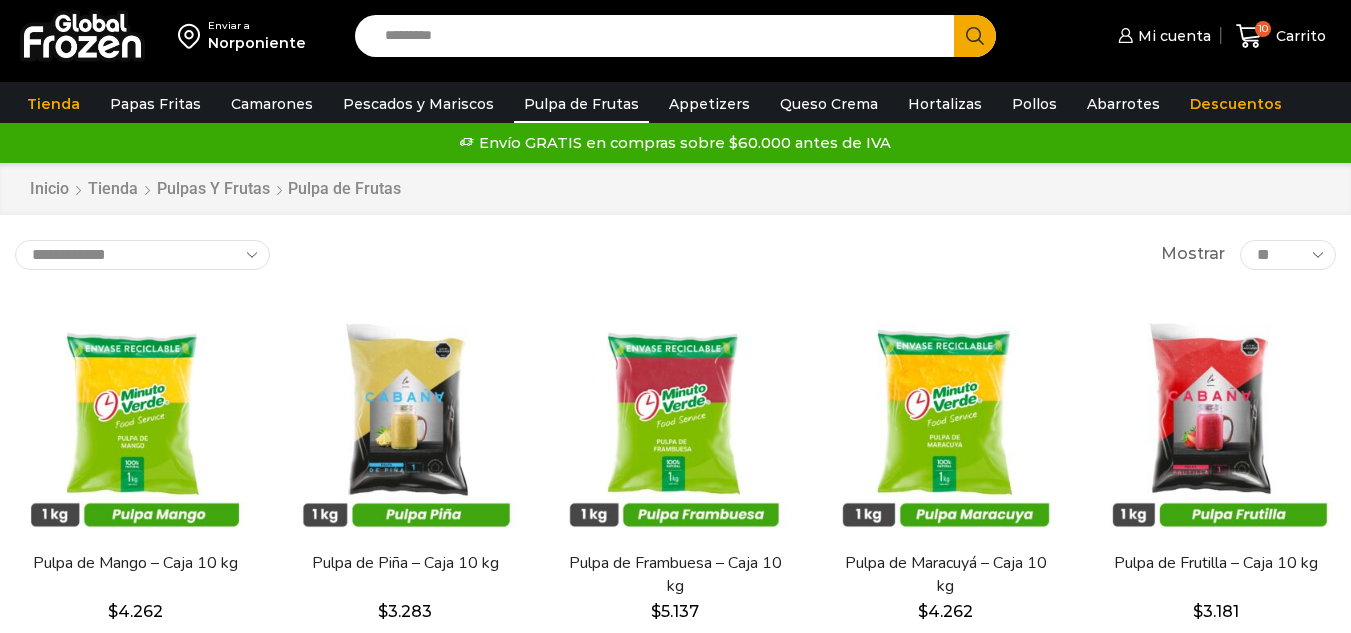 scroll, scrollTop: 0, scrollLeft: 0, axis: both 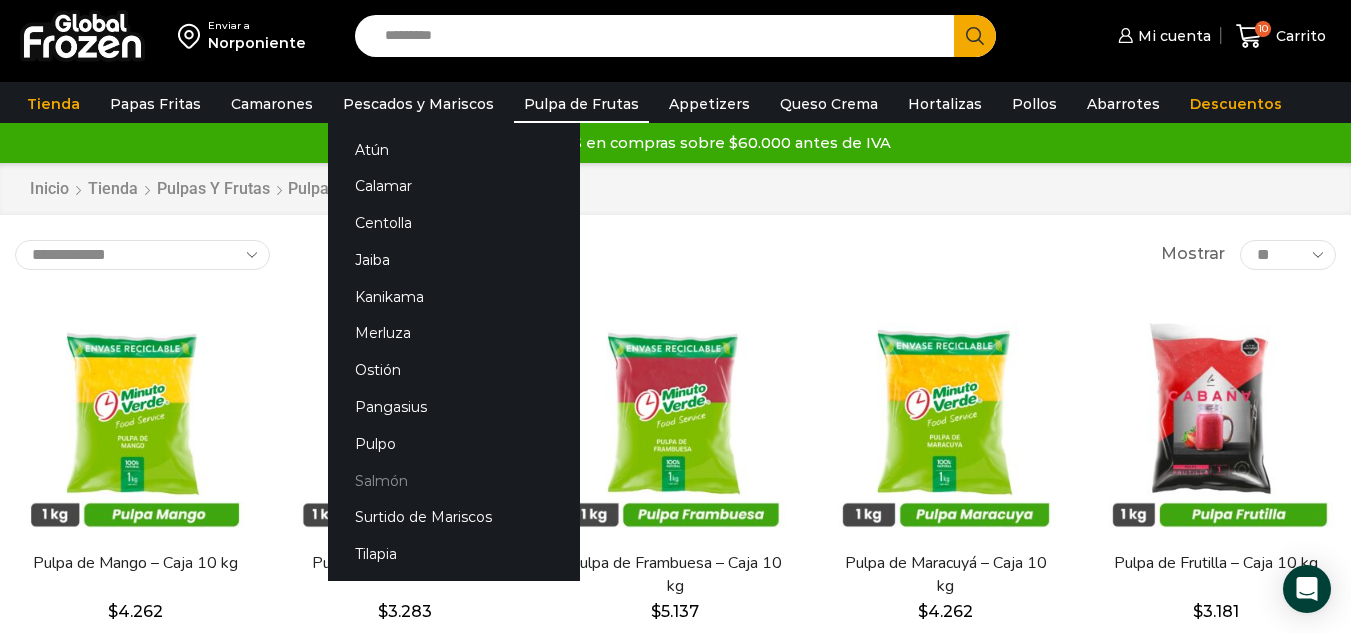 click on "Salmón" at bounding box center (454, 480) 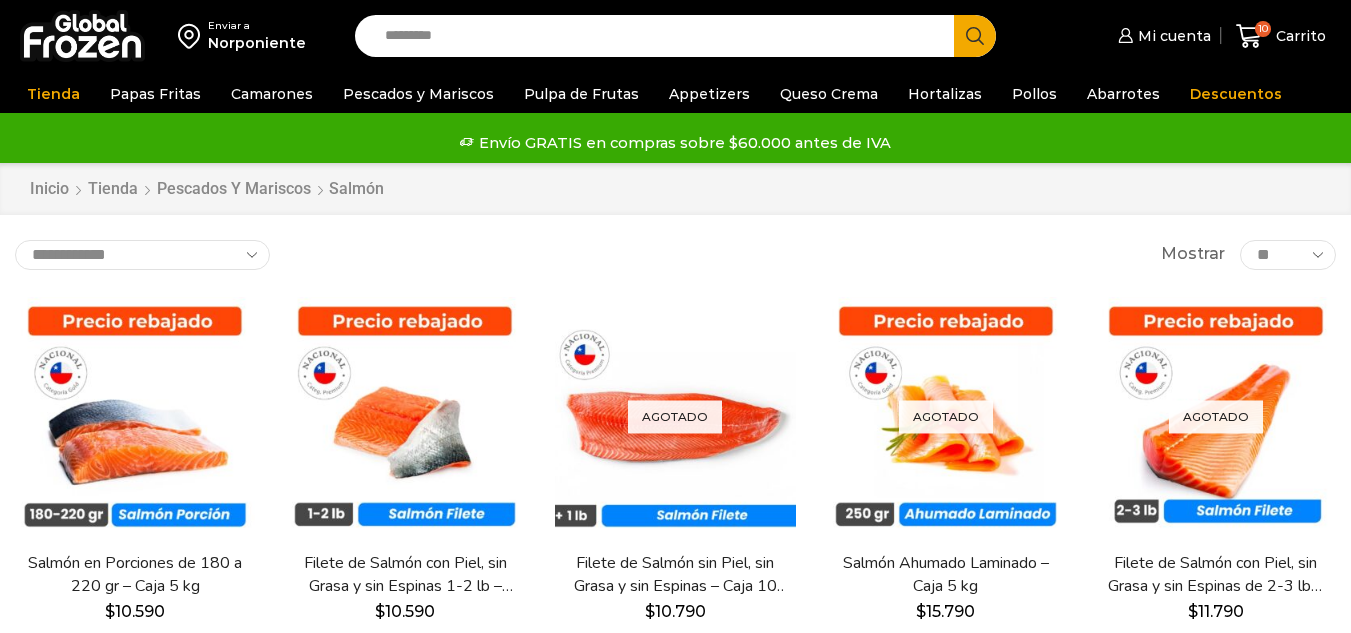 scroll, scrollTop: 0, scrollLeft: 0, axis: both 